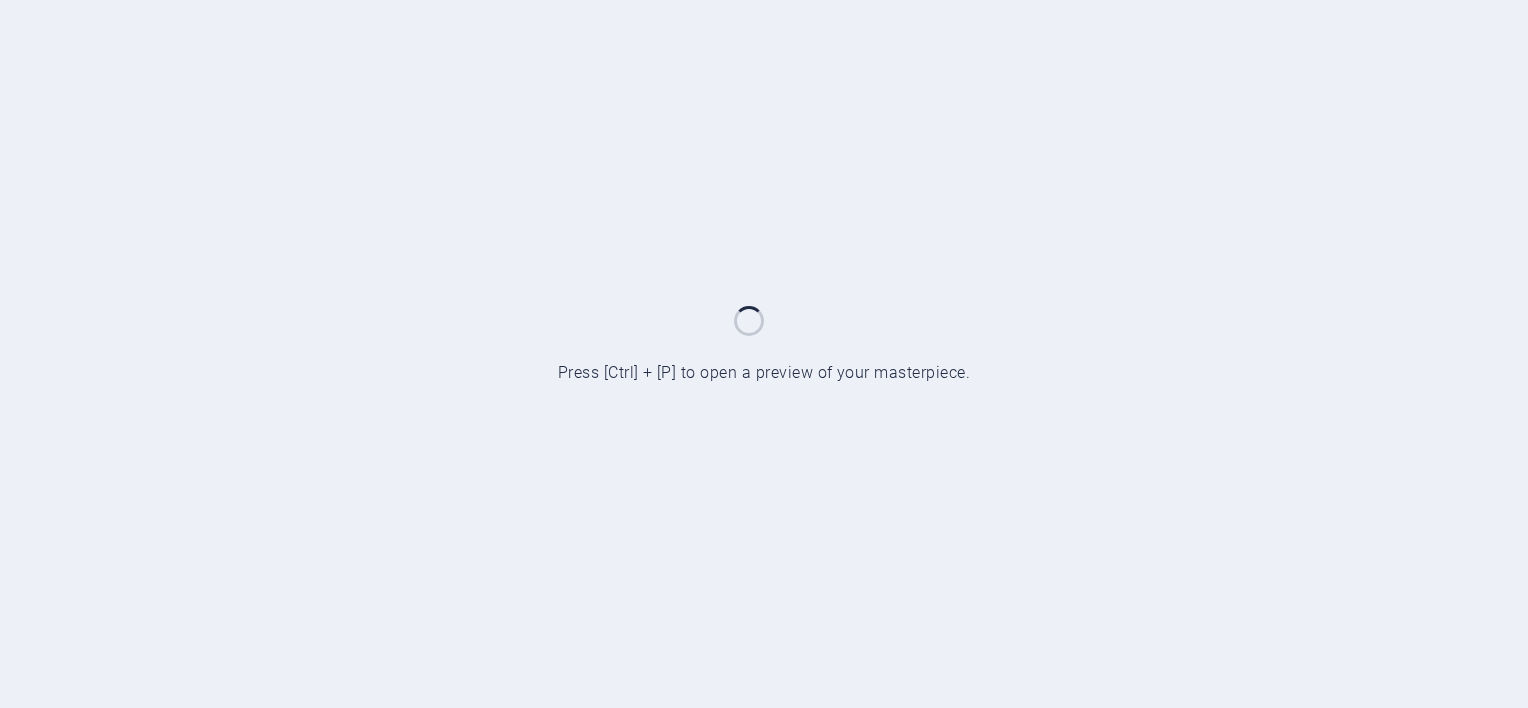 scroll, scrollTop: 0, scrollLeft: 0, axis: both 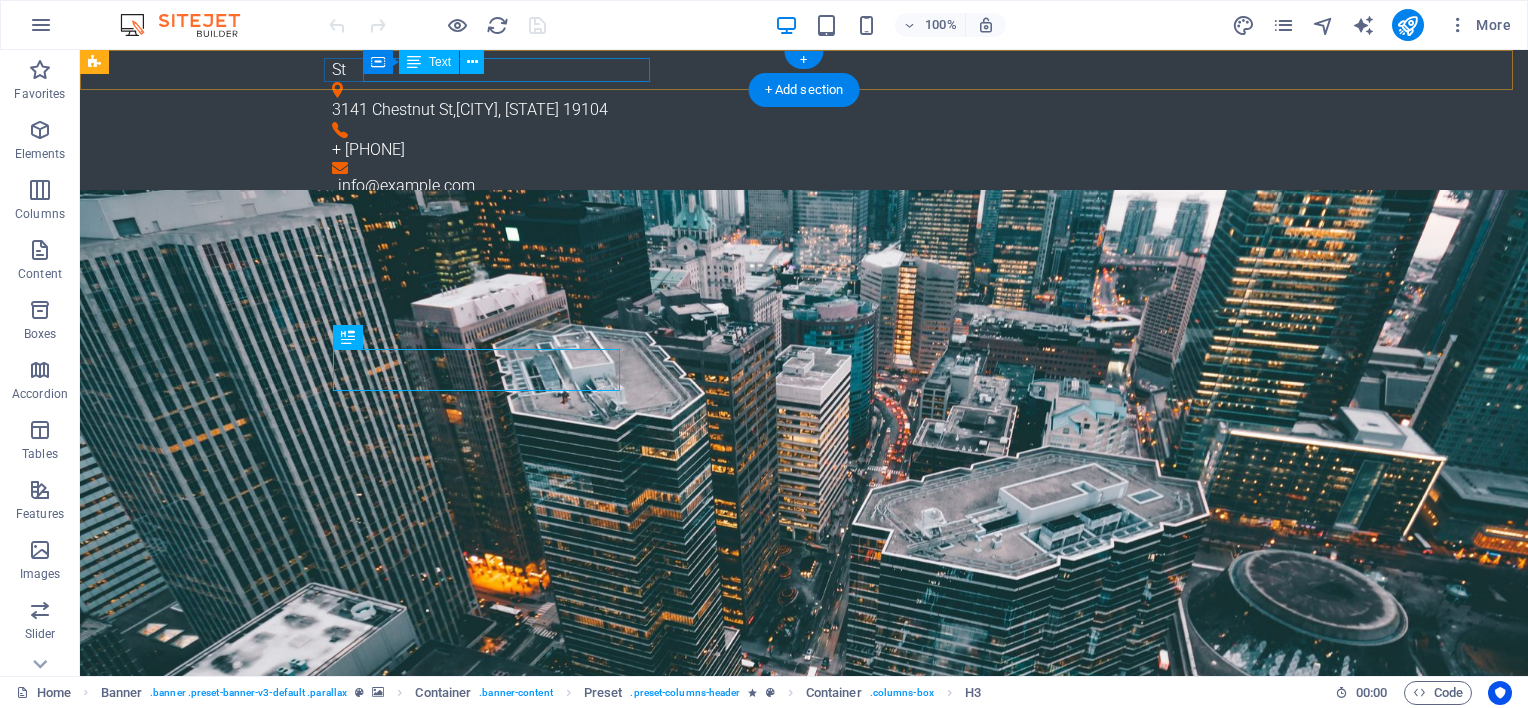 click on "[NUMBER] [STREET] ,  [CITY], [STATE]   [ZIP]" at bounding box center [796, 110] 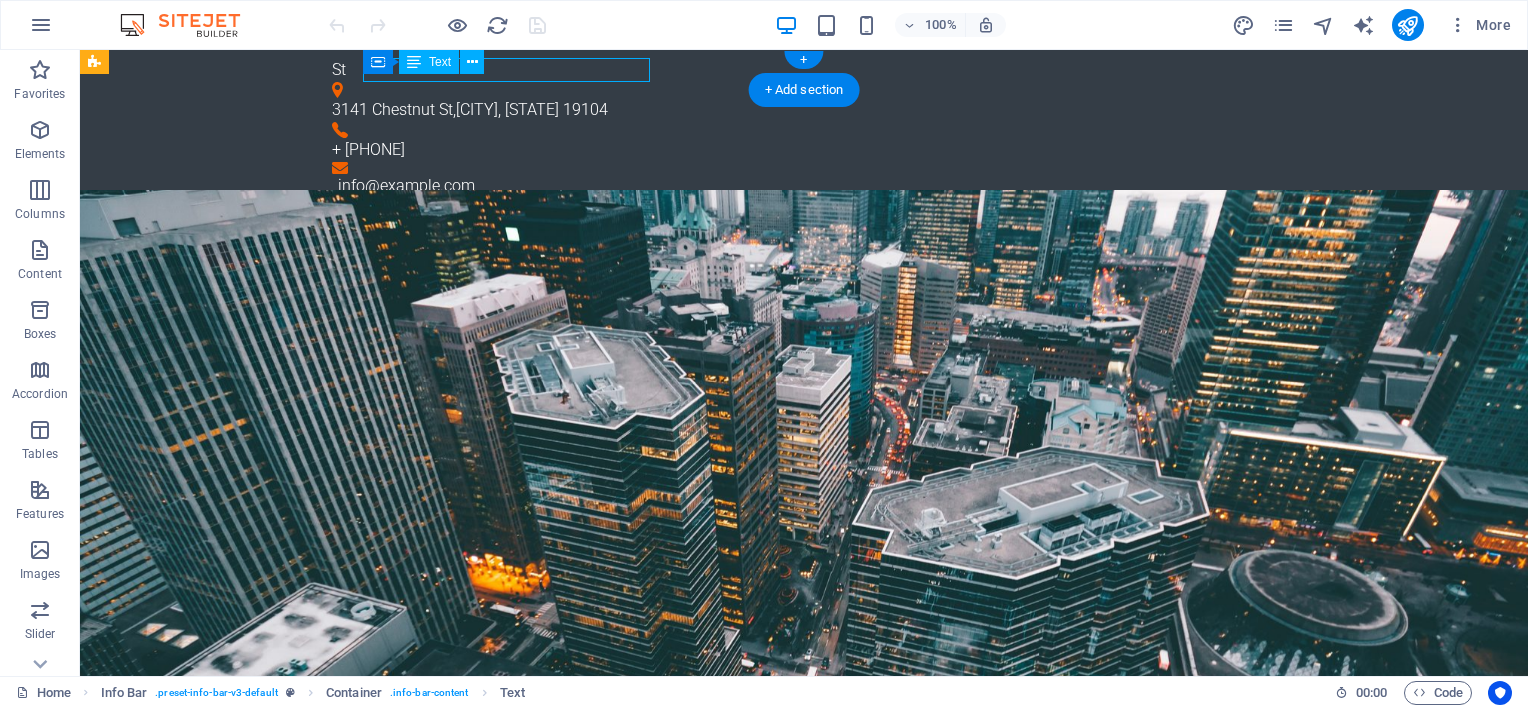 click on "[NUMBER] [STREET] ,  [CITY], [STATE]   [ZIP]" at bounding box center [796, 110] 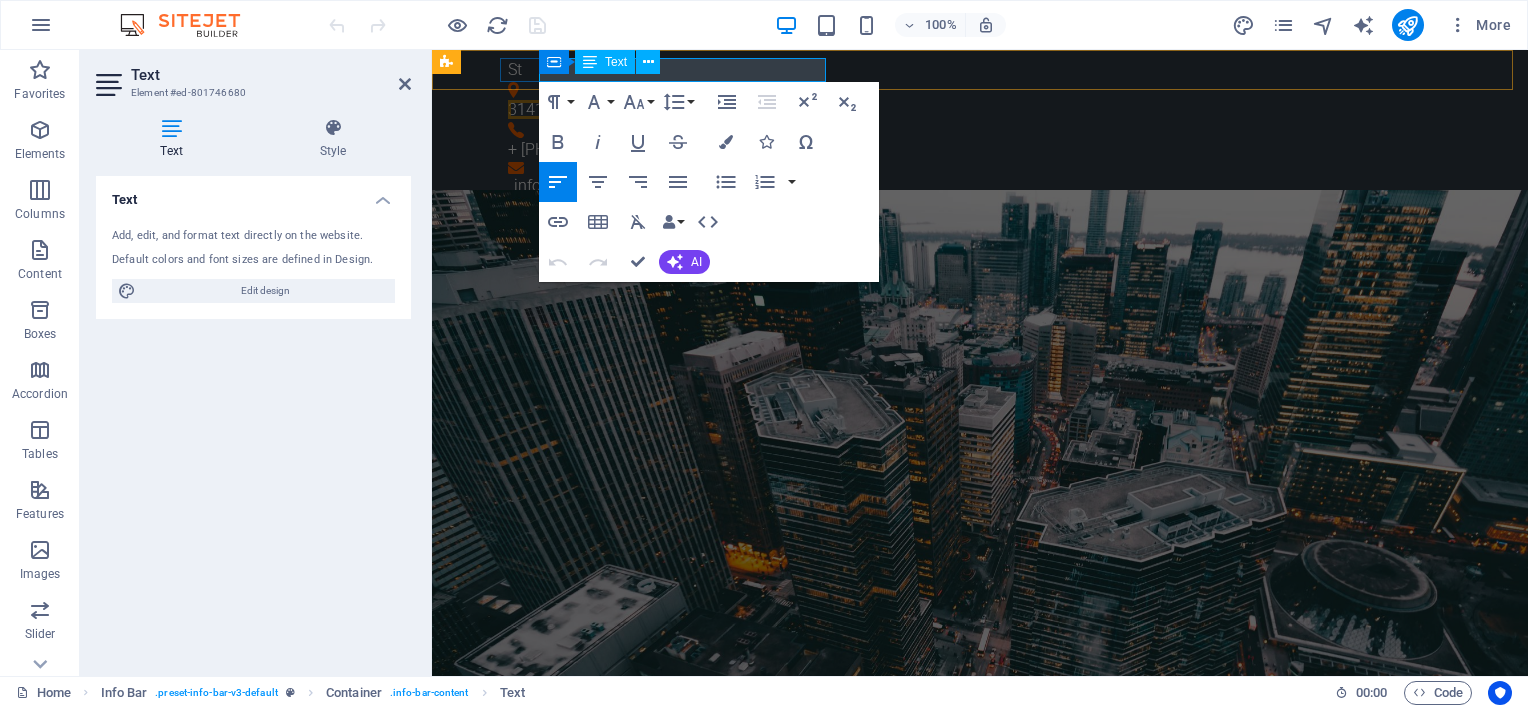 click on "[CITY], [STATE]" at bounding box center [683, 109] 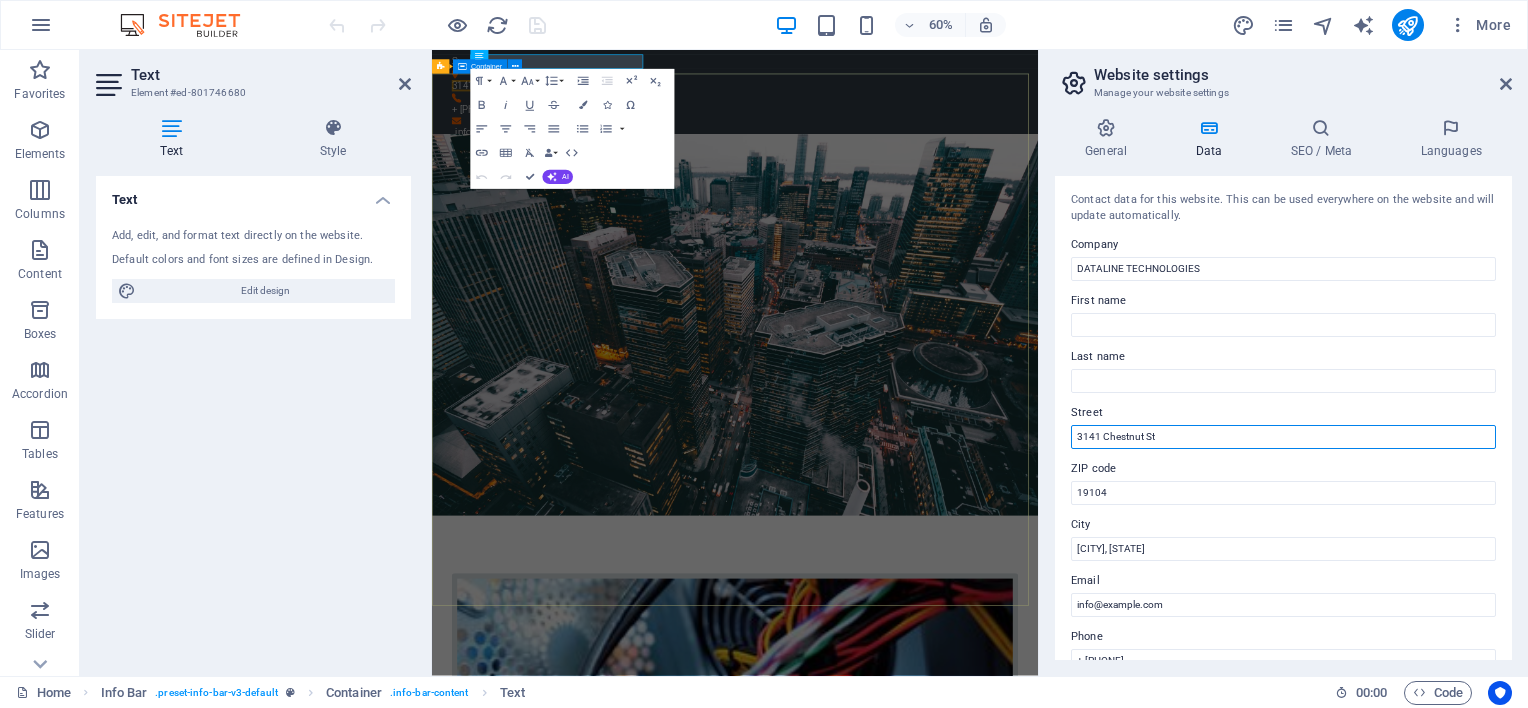 drag, startPoint x: 1597, startPoint y: 481, endPoint x: 1388, endPoint y: 678, distance: 287.21072 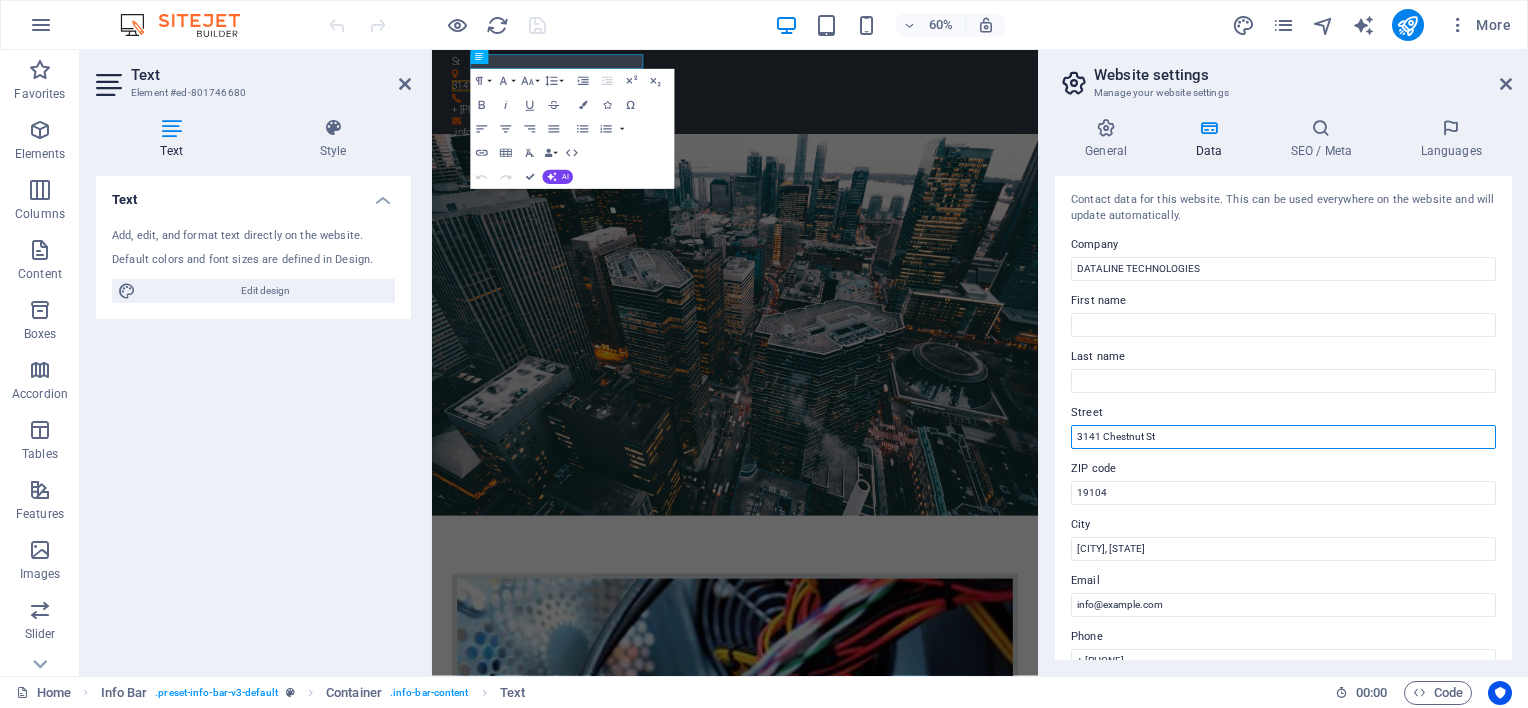 drag, startPoint x: 1180, startPoint y: 437, endPoint x: 1064, endPoint y: 436, distance: 116.00431 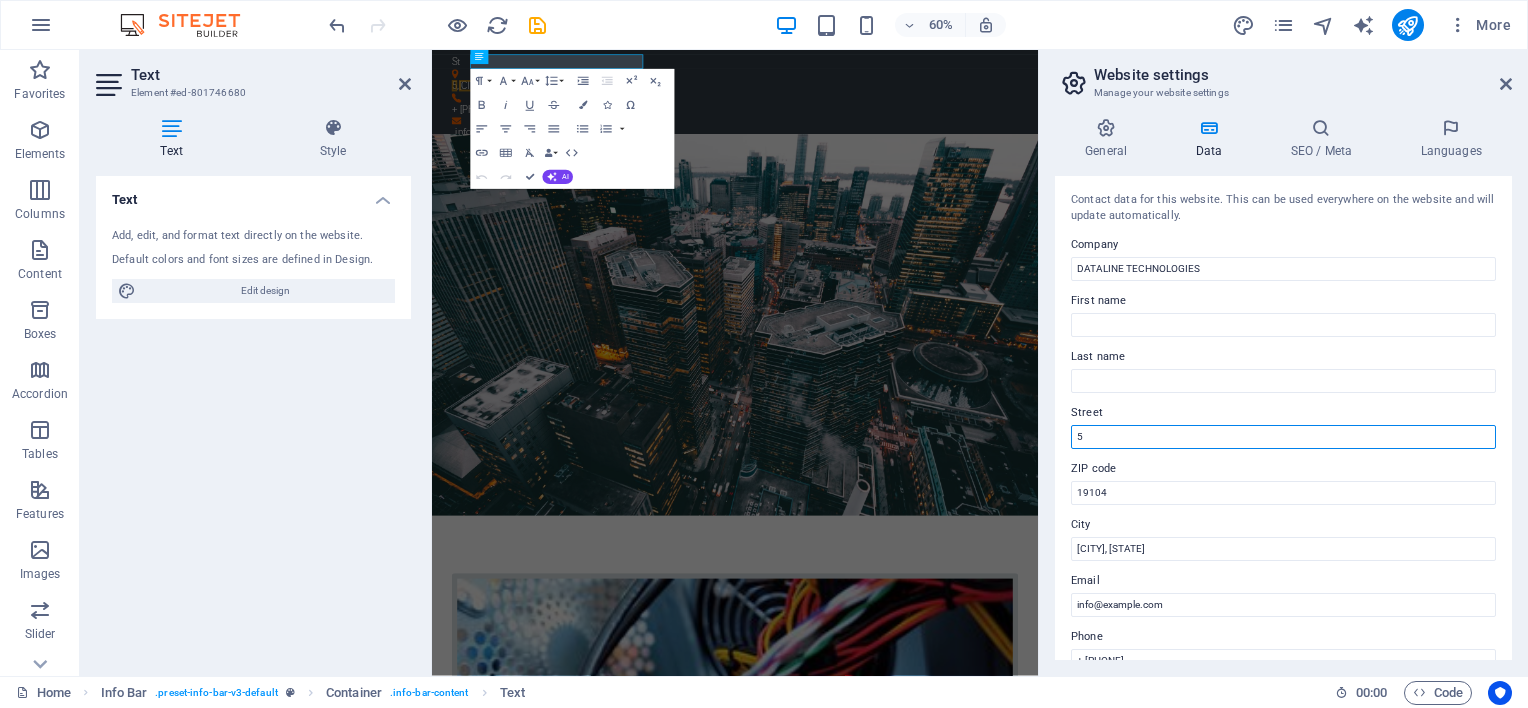 type on "5" 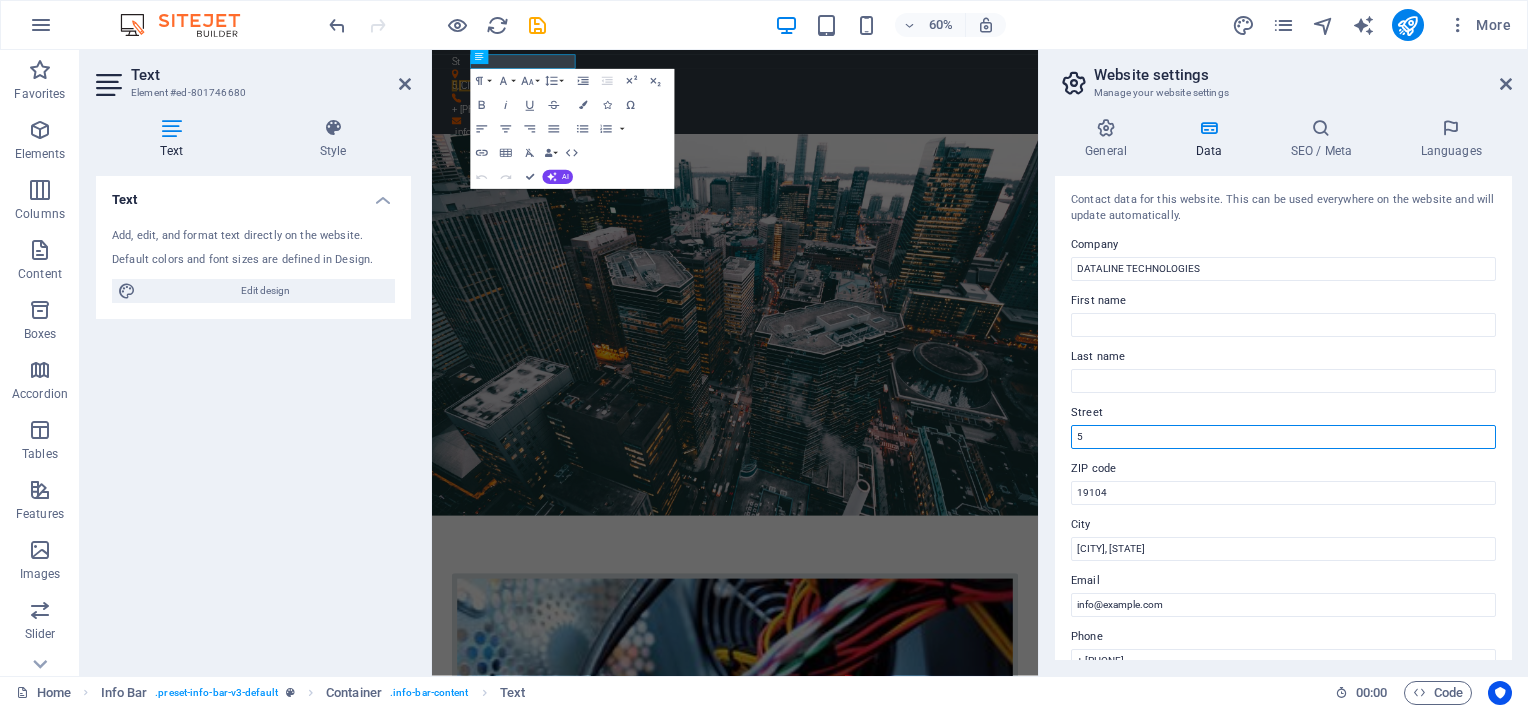 type on "[NUMBER] [STREET] [CITY]" 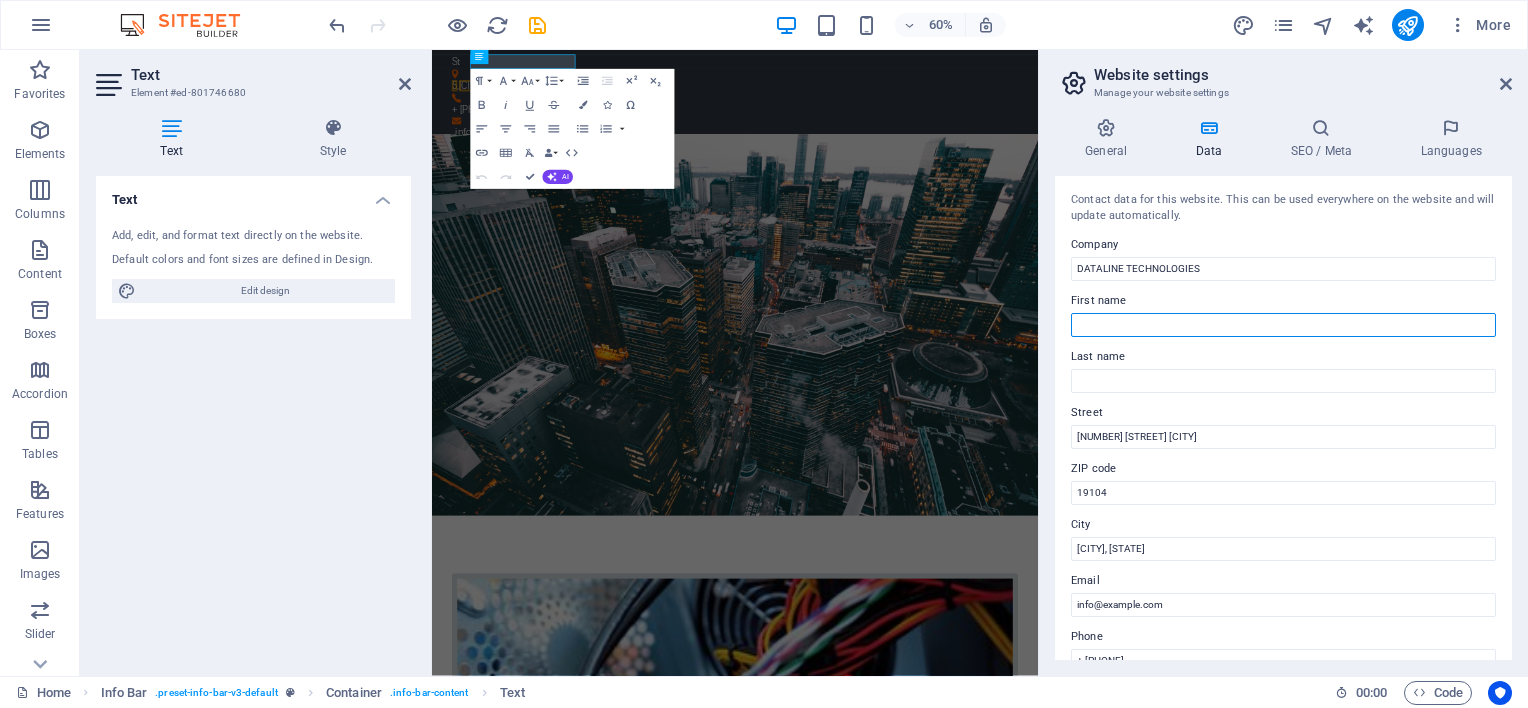 type on "[FIRST] [LAST]" 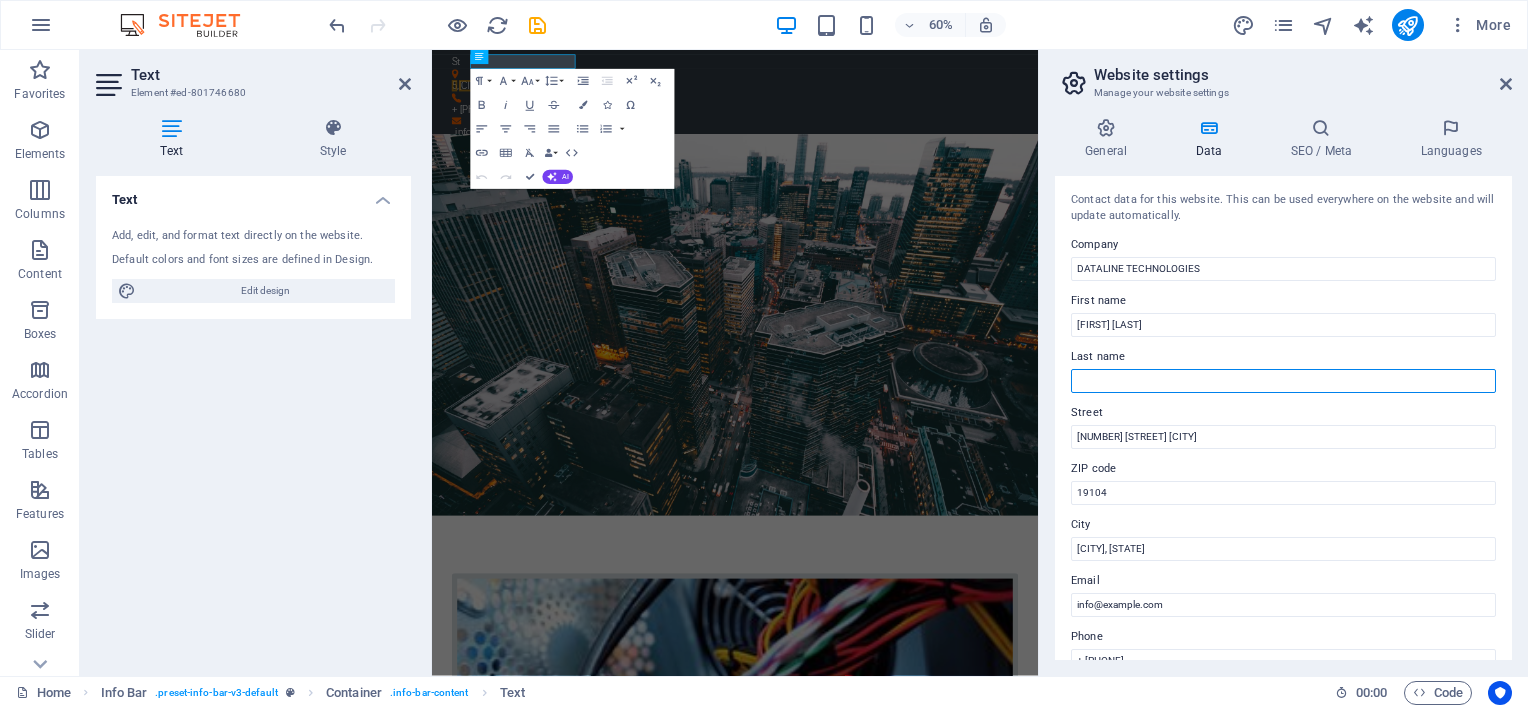 type on "[FIRST]" 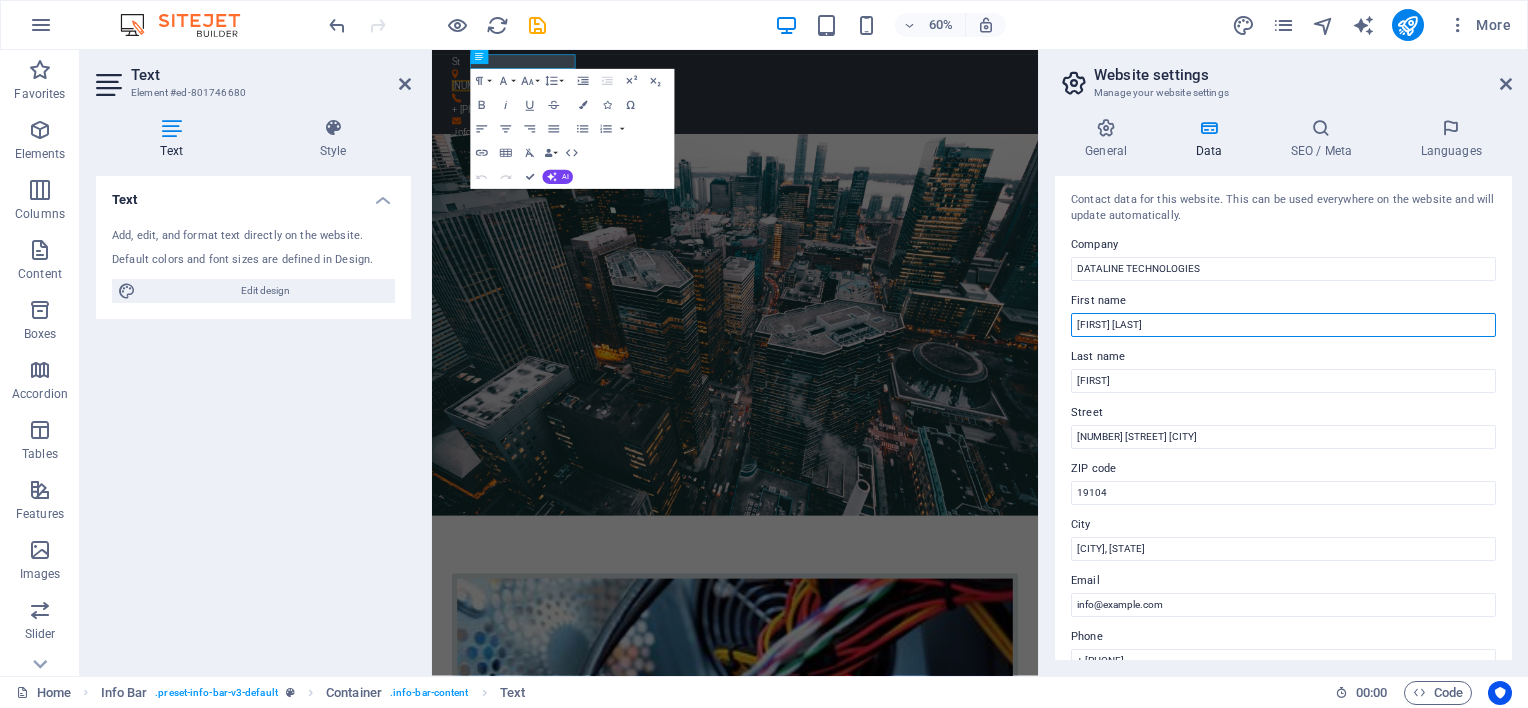 drag, startPoint x: 1159, startPoint y: 322, endPoint x: 1044, endPoint y: 320, distance: 115.01739 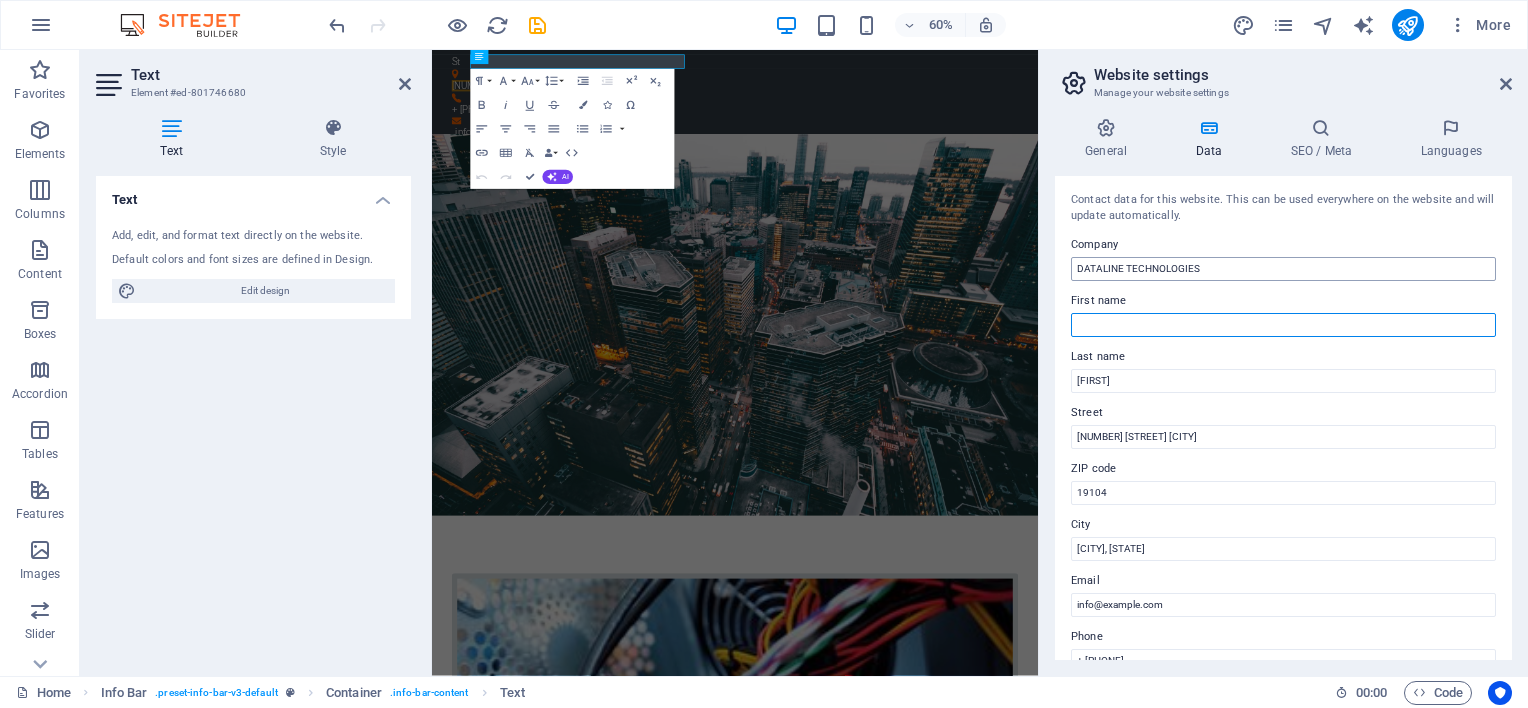 type 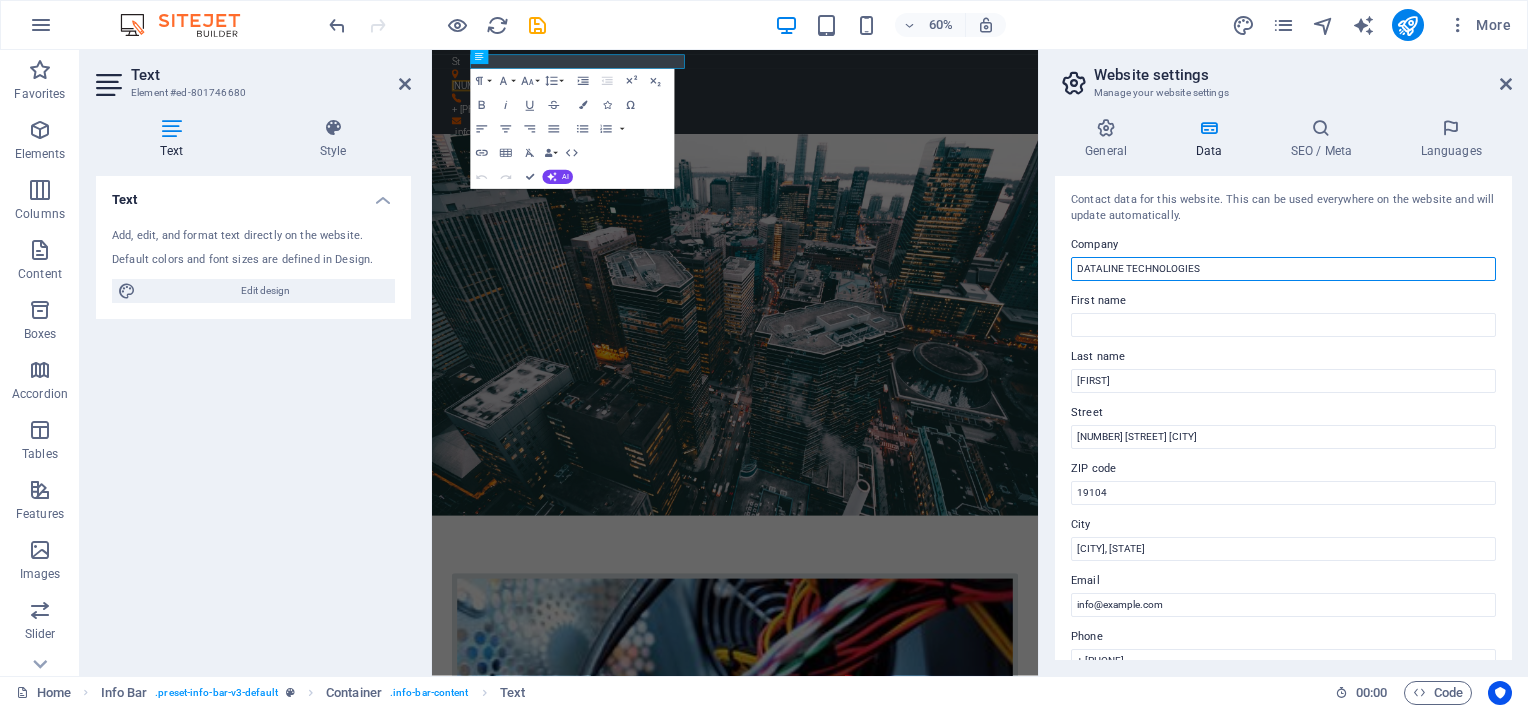 click on "DATALINE TECHNOLOGIES" at bounding box center (1283, 269) 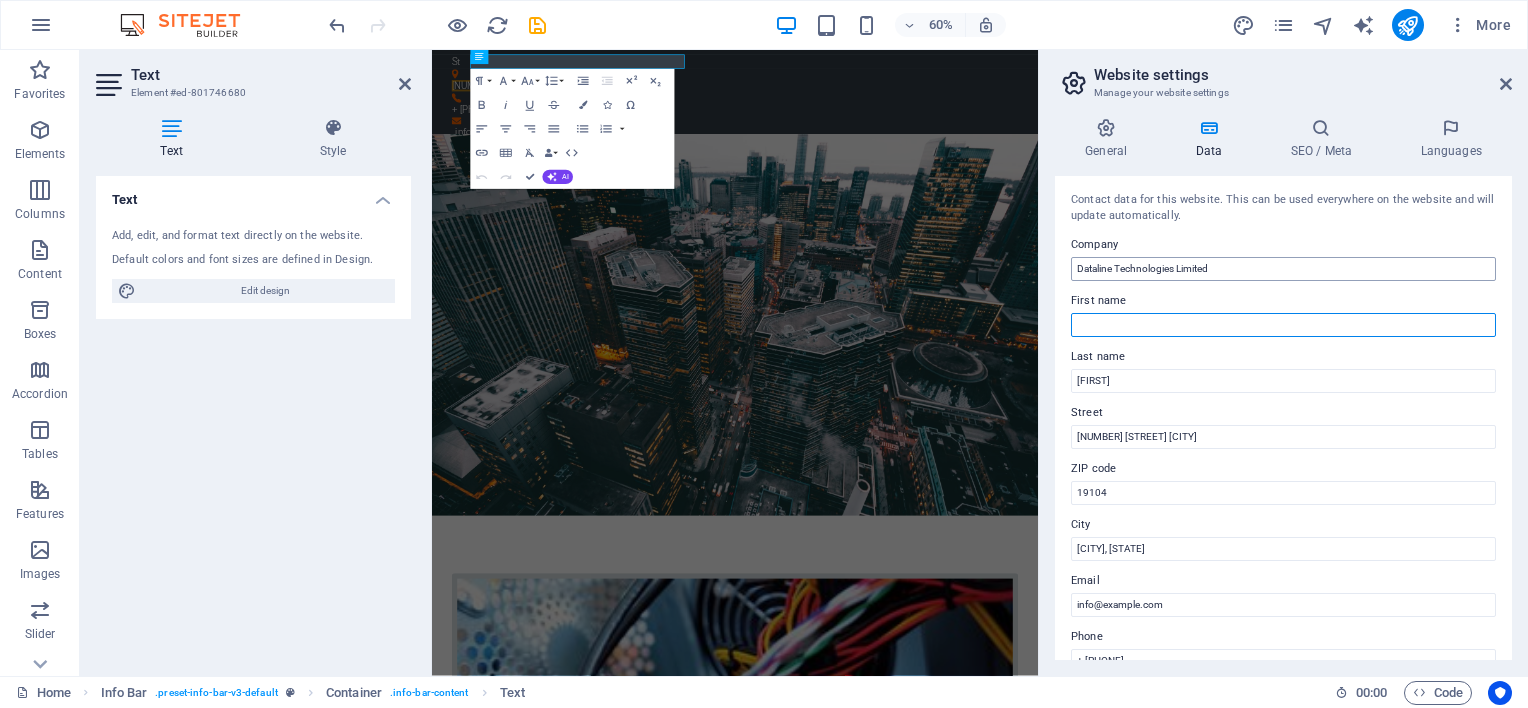 type on "[FIRST] [LAST]" 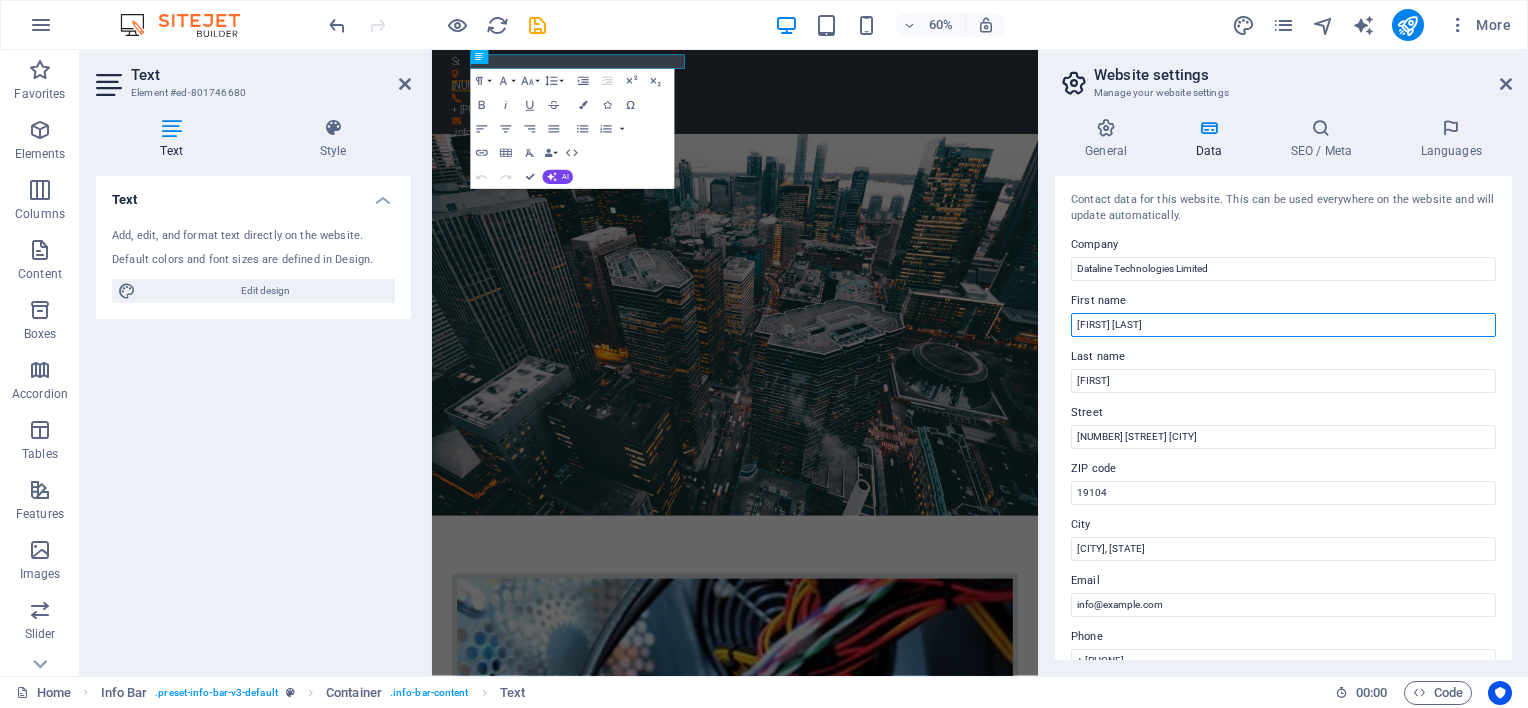 drag, startPoint x: 1183, startPoint y: 319, endPoint x: 1048, endPoint y: 327, distance: 135.23683 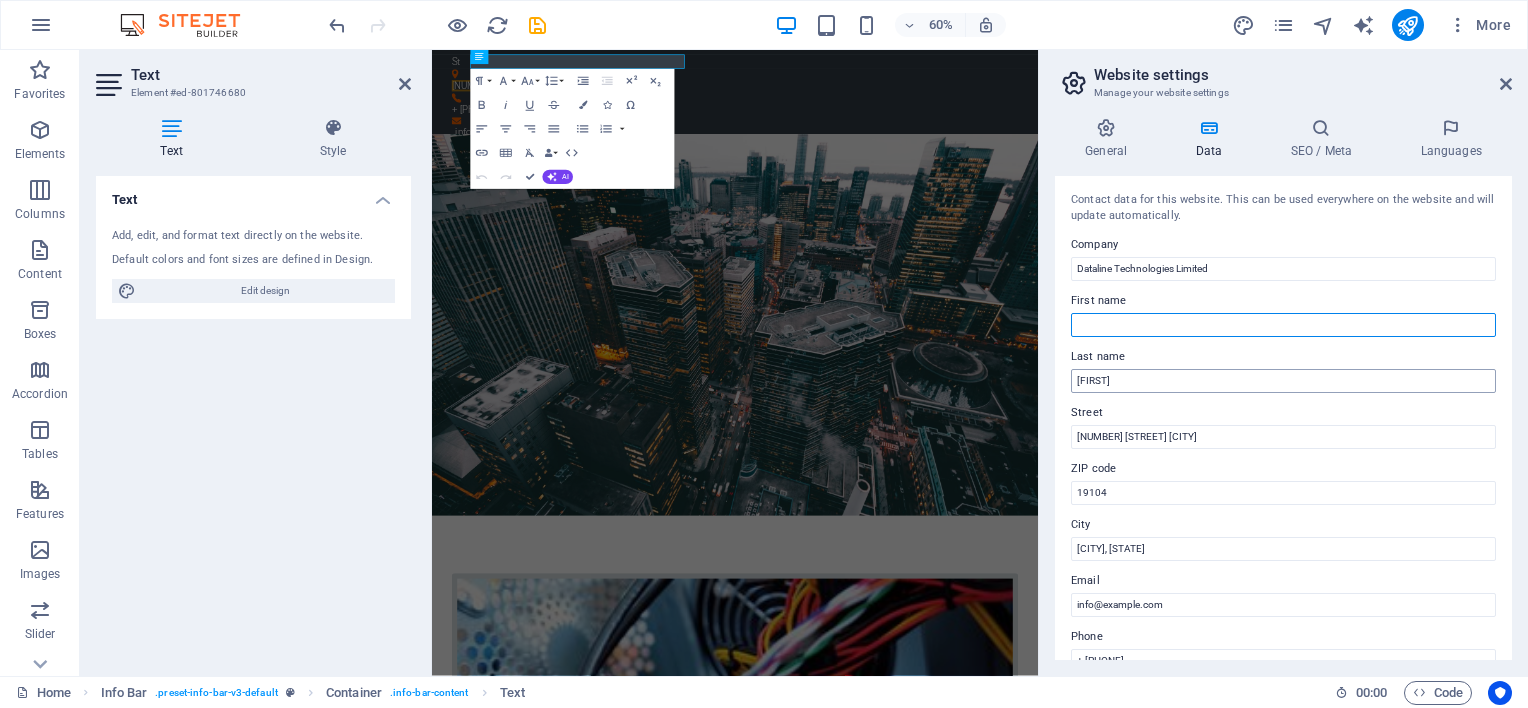 type 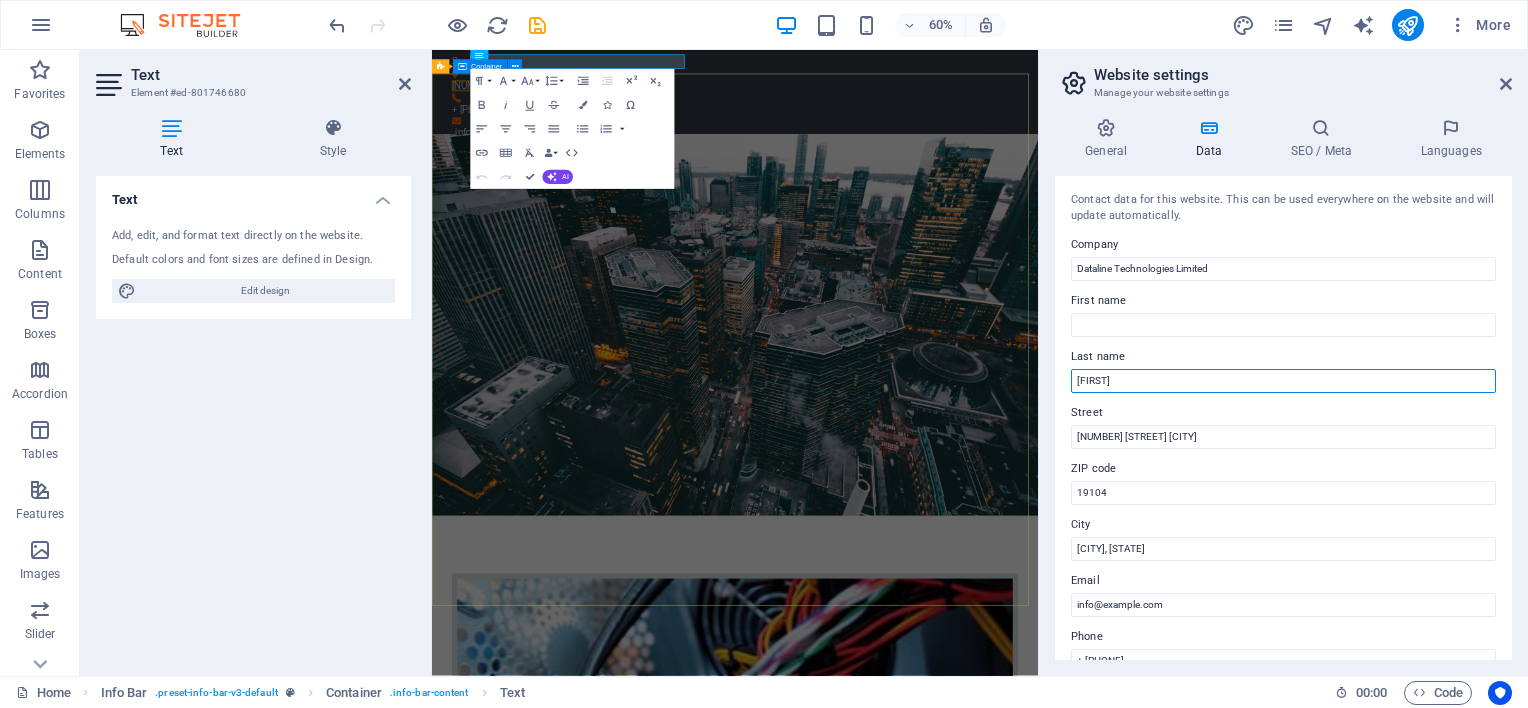 drag, startPoint x: 1546, startPoint y: 426, endPoint x: 1404, endPoint y: 623, distance: 242.84357 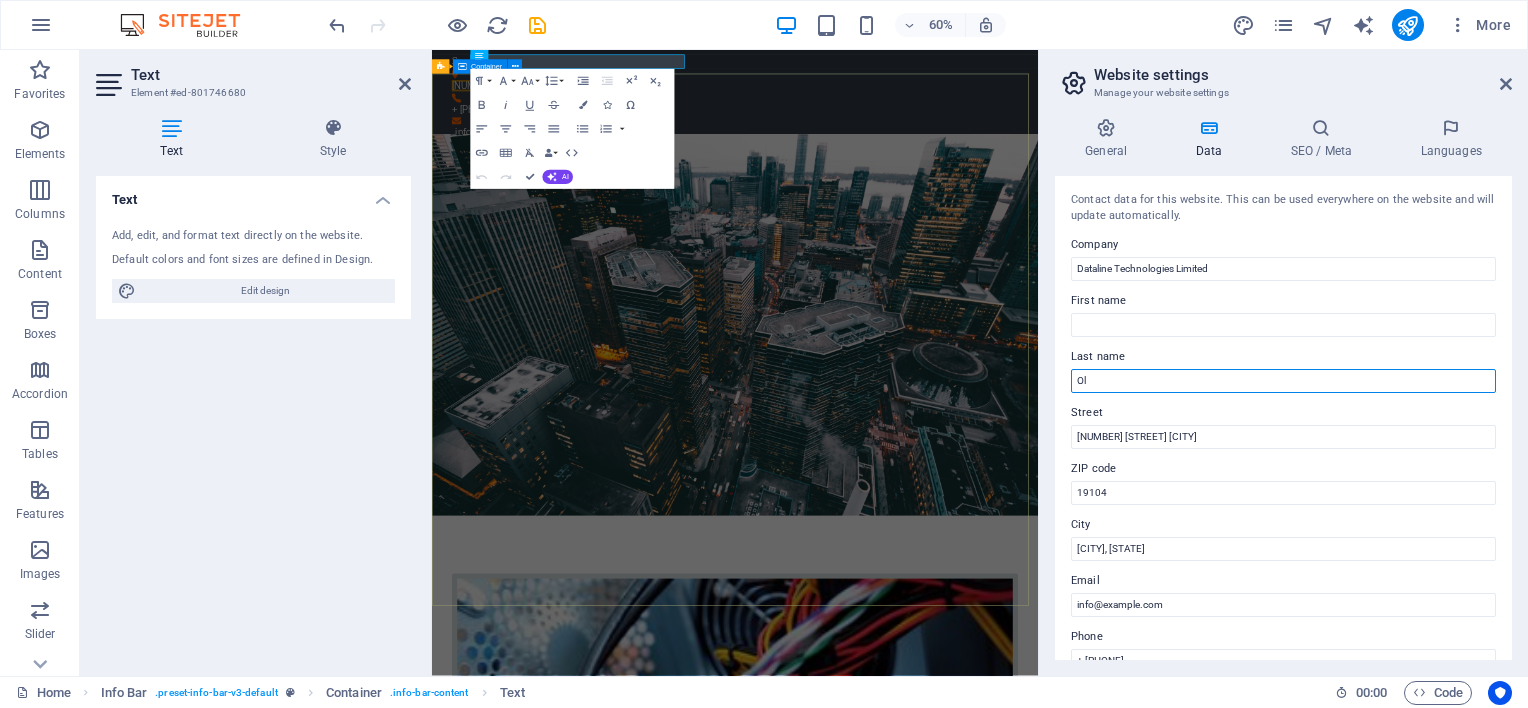 type on "O" 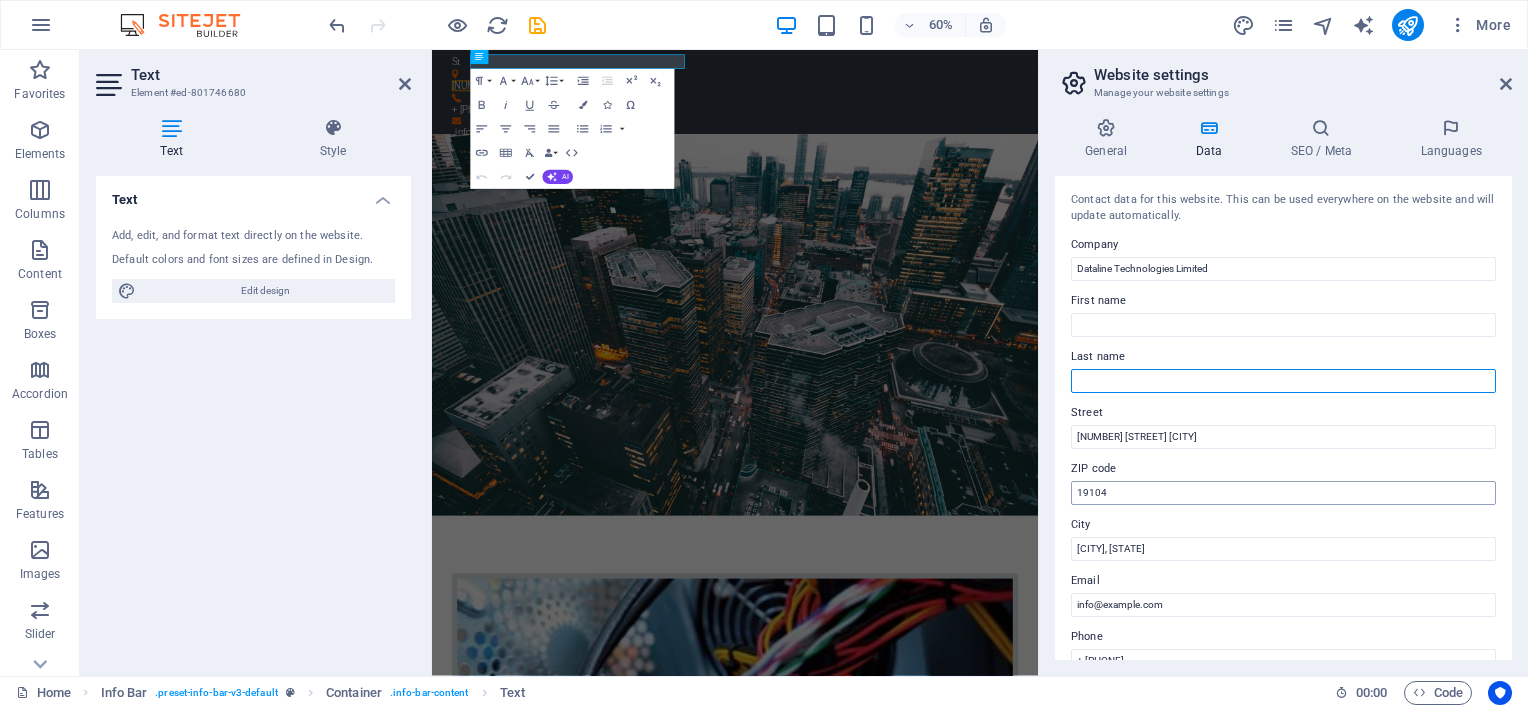 type 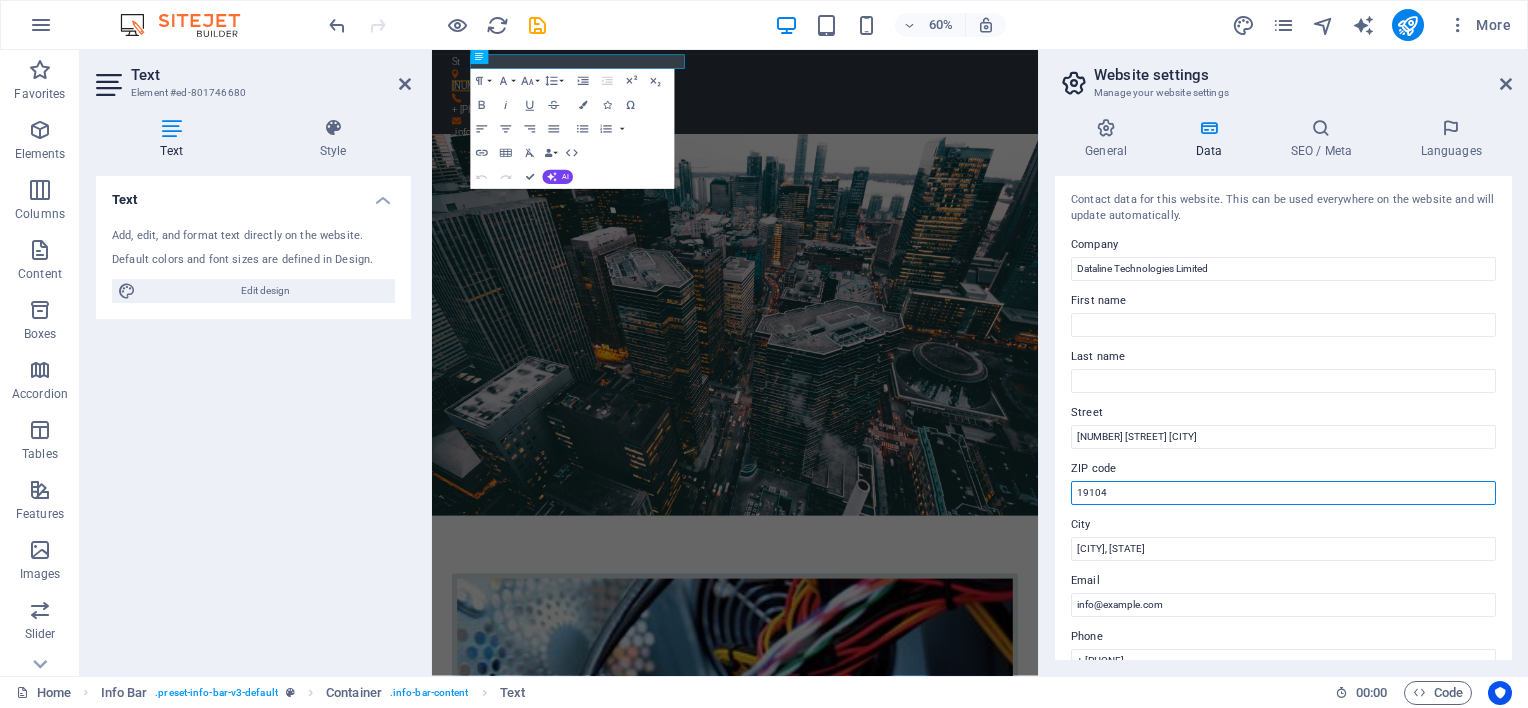 drag, startPoint x: 1120, startPoint y: 493, endPoint x: 1041, endPoint y: 500, distance: 79.30952 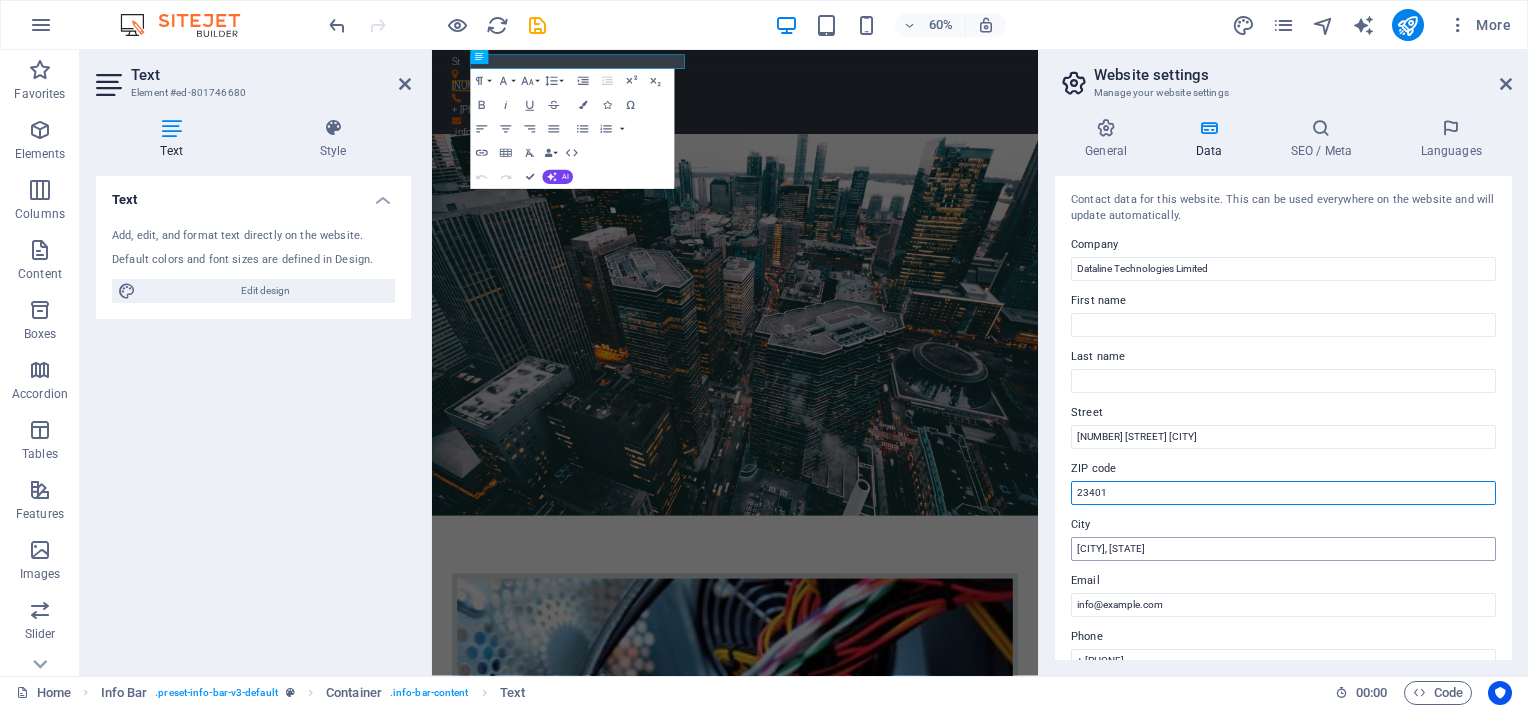 type on "23401" 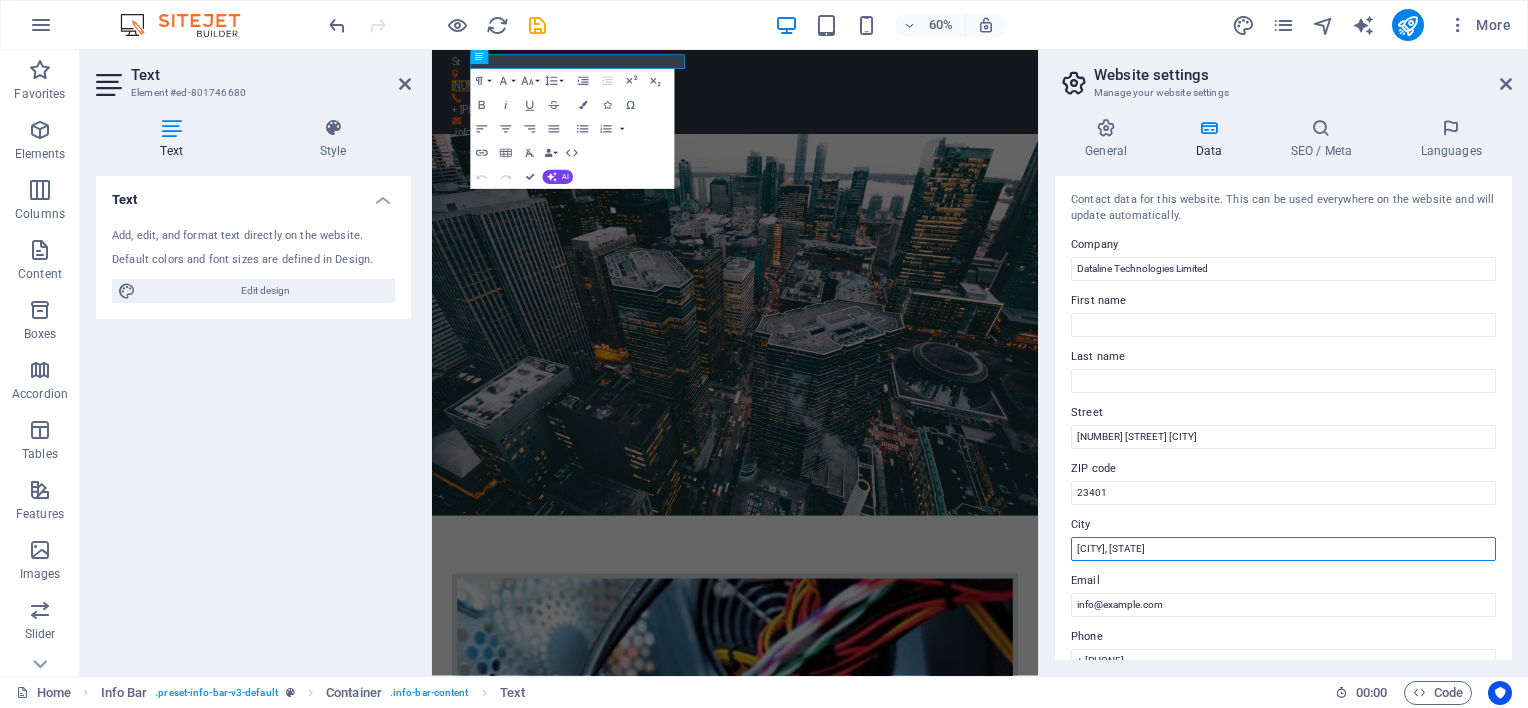 click on "[CITY], [STATE]" at bounding box center [1283, 549] 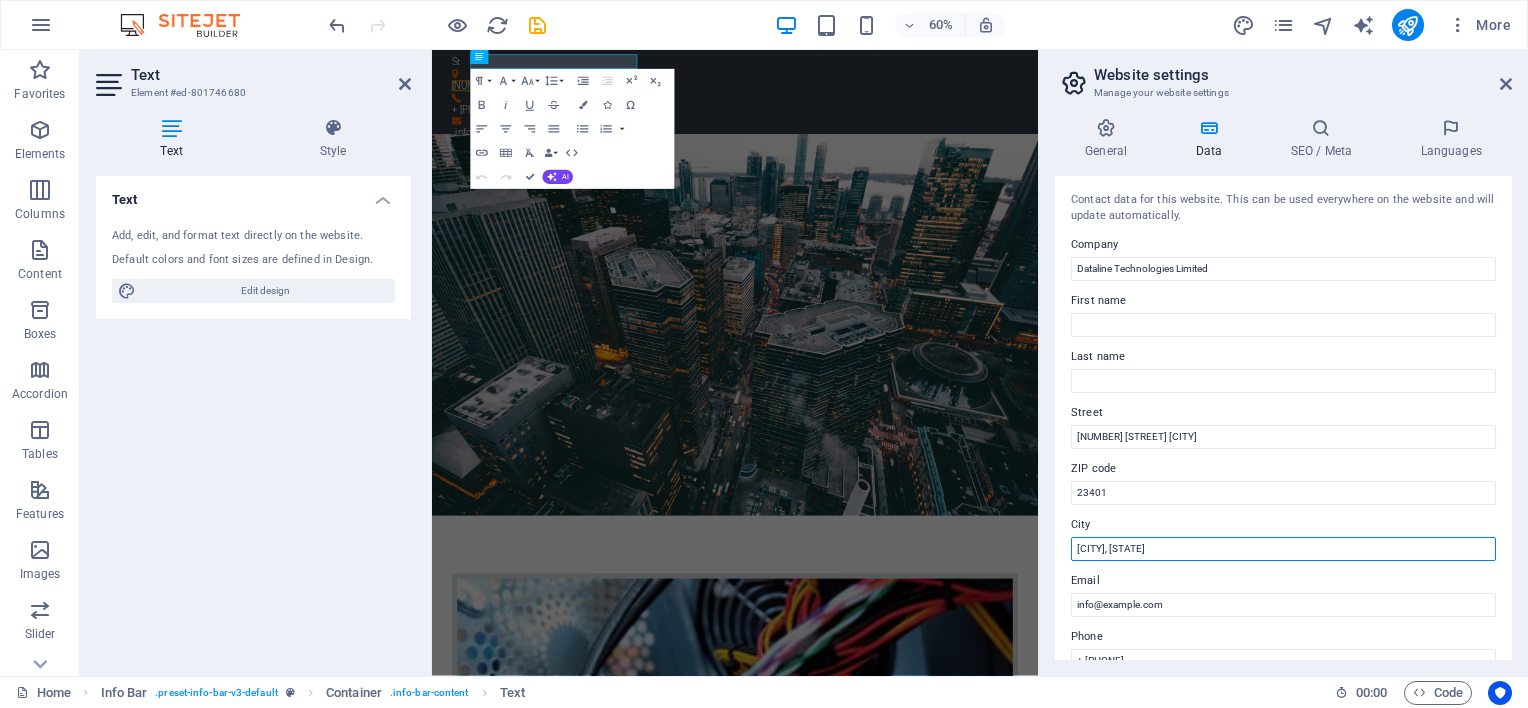 drag, startPoint x: 1576, startPoint y: 594, endPoint x: 1436, endPoint y: 882, distance: 320.2249 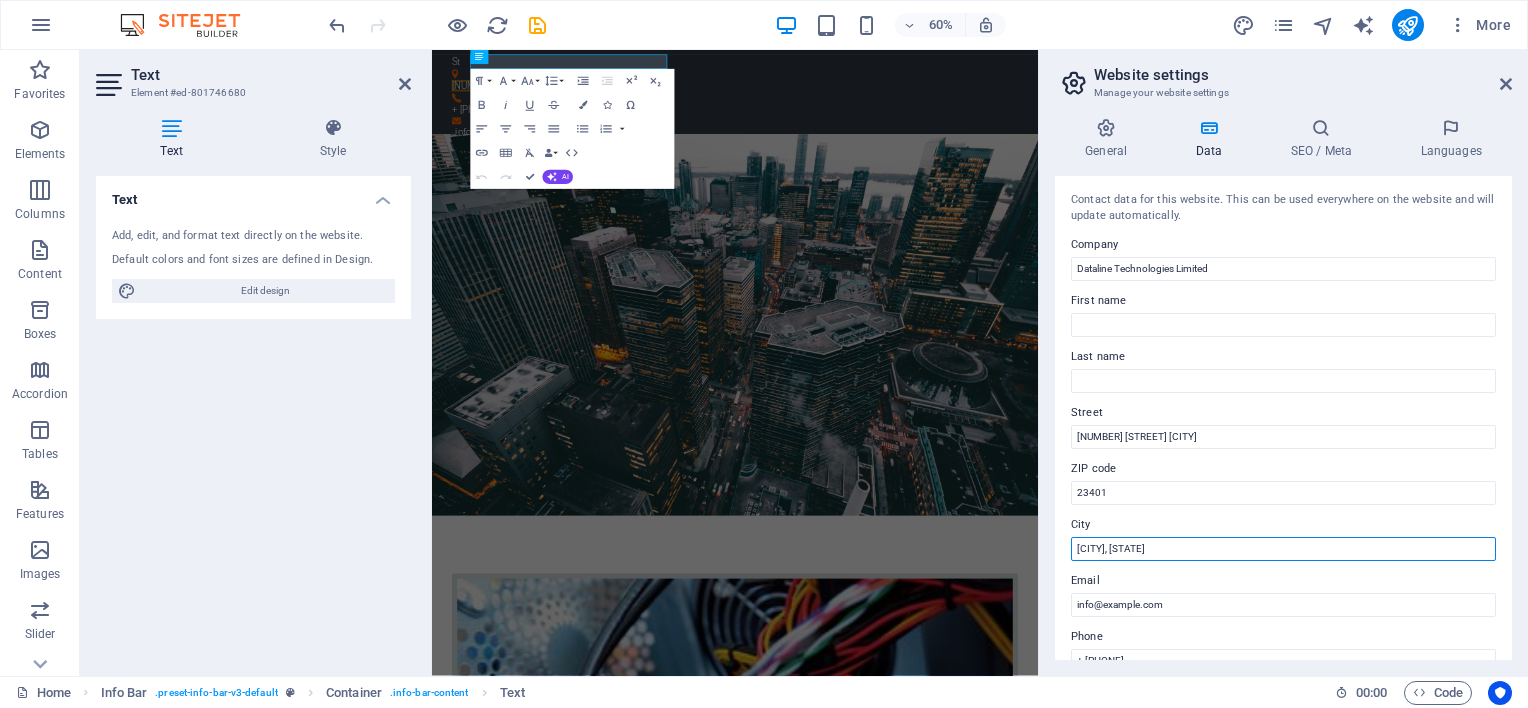 click on "[CITY], [STATE]" at bounding box center [1283, 549] 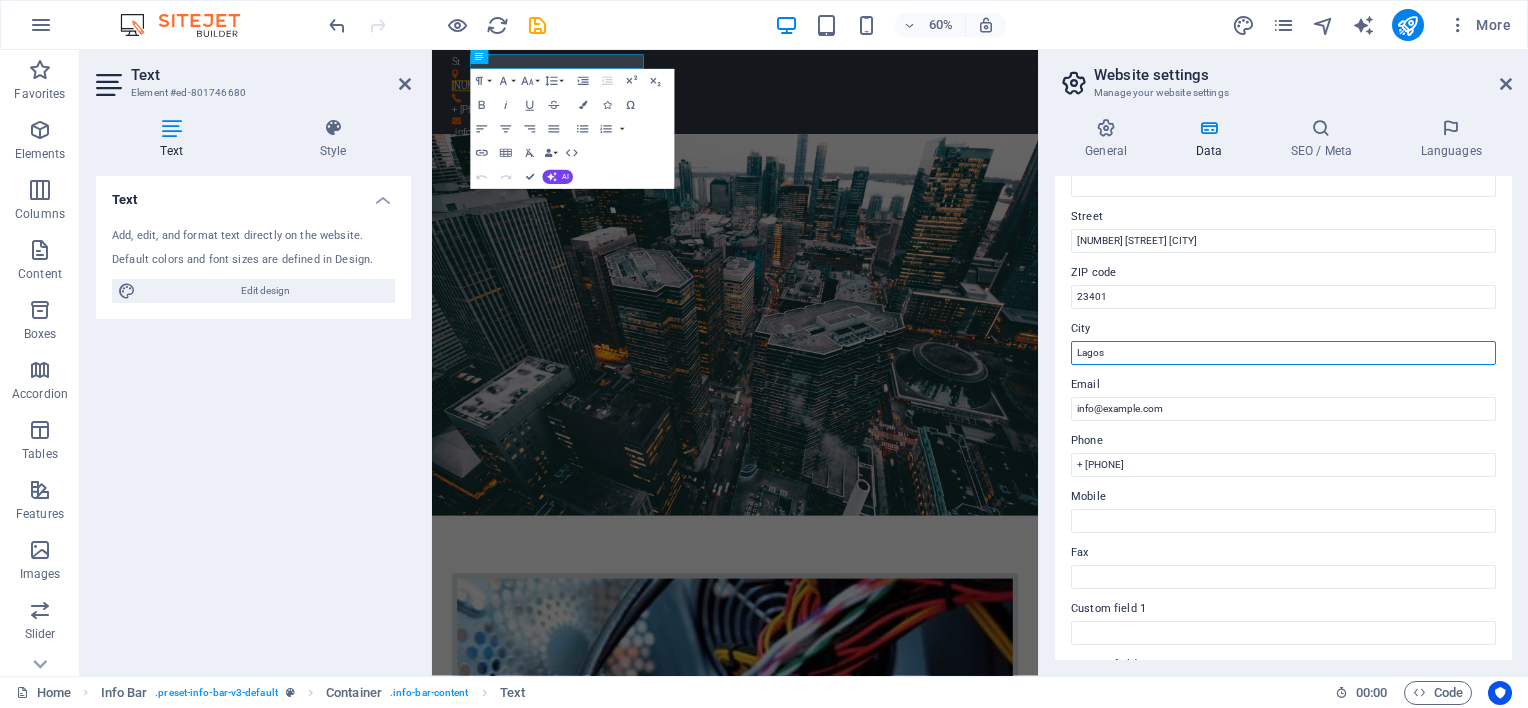 scroll, scrollTop: 201, scrollLeft: 0, axis: vertical 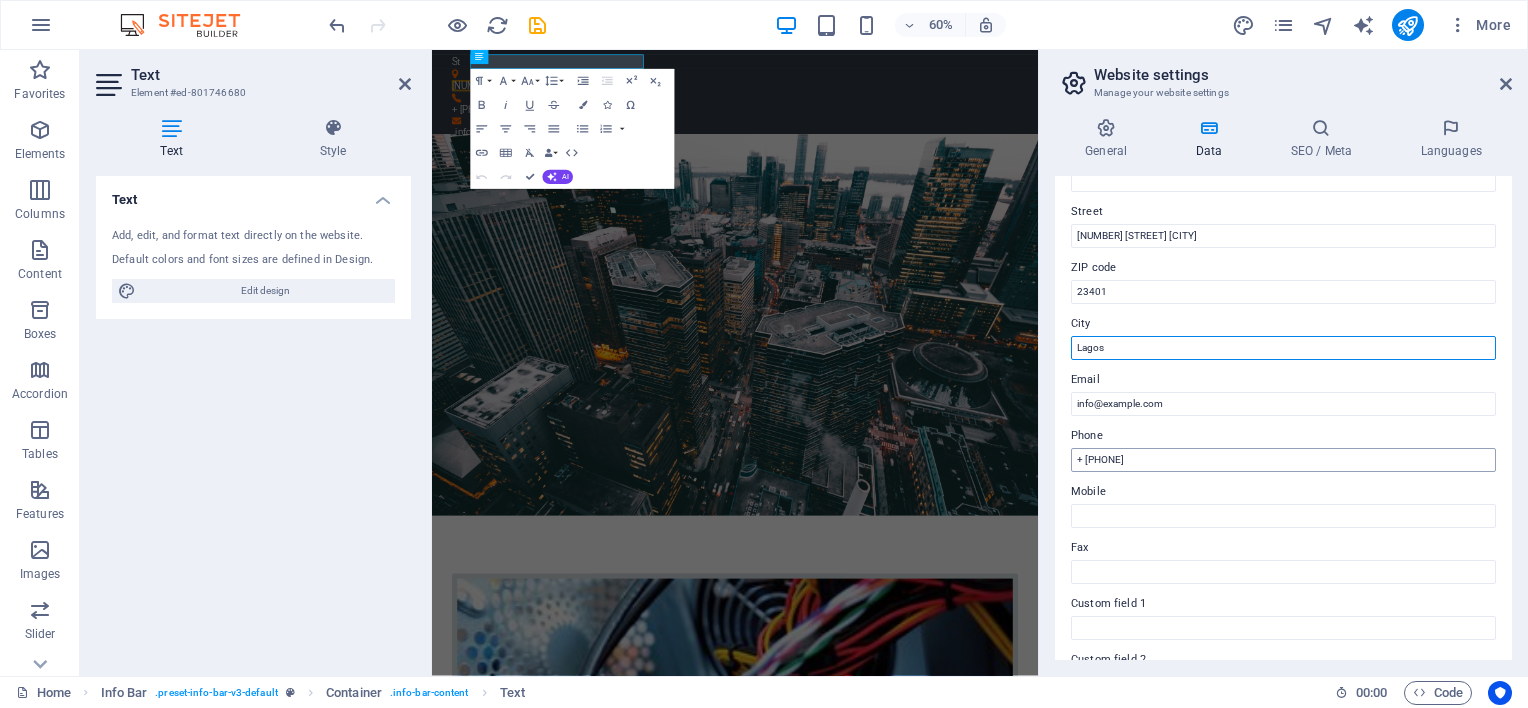 type on "Lagos" 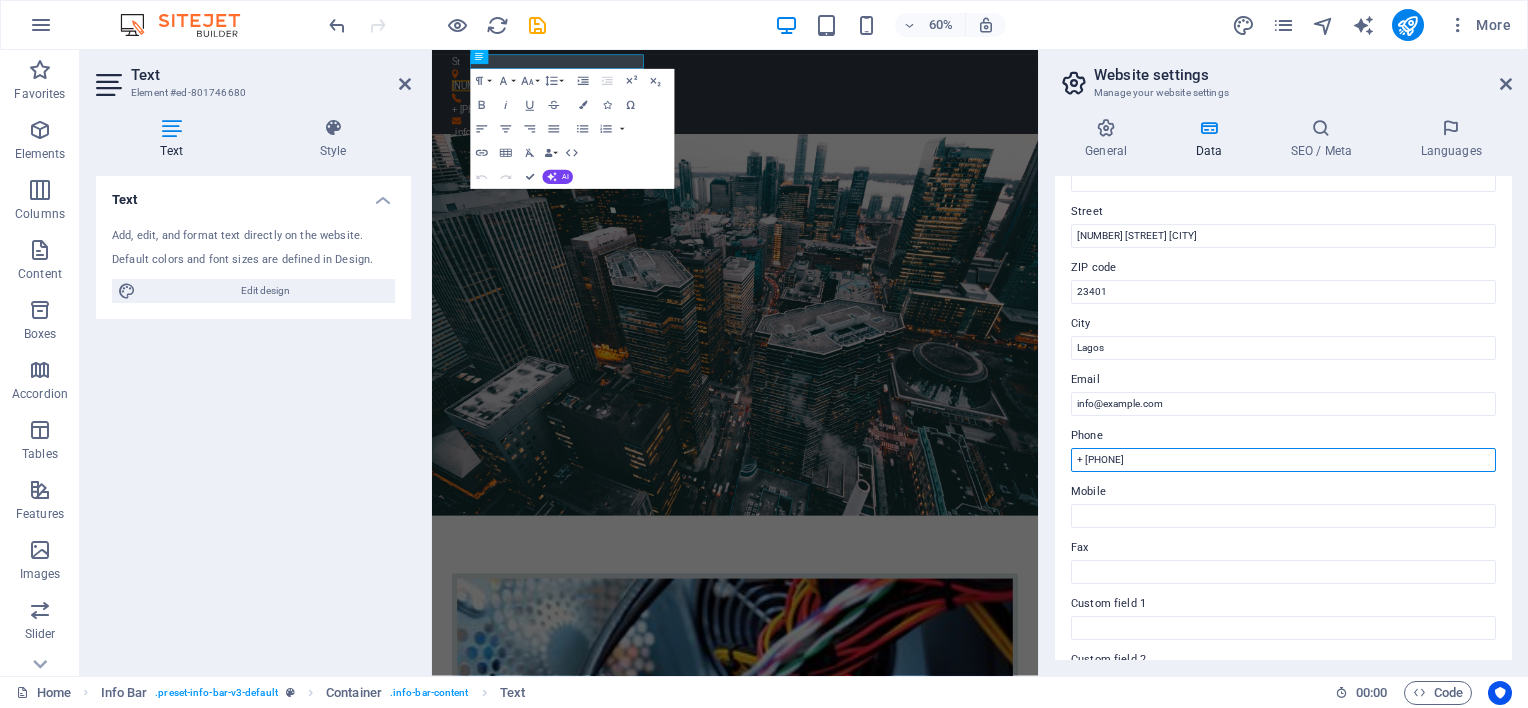 drag, startPoint x: 1165, startPoint y: 460, endPoint x: 1068, endPoint y: 467, distance: 97.25225 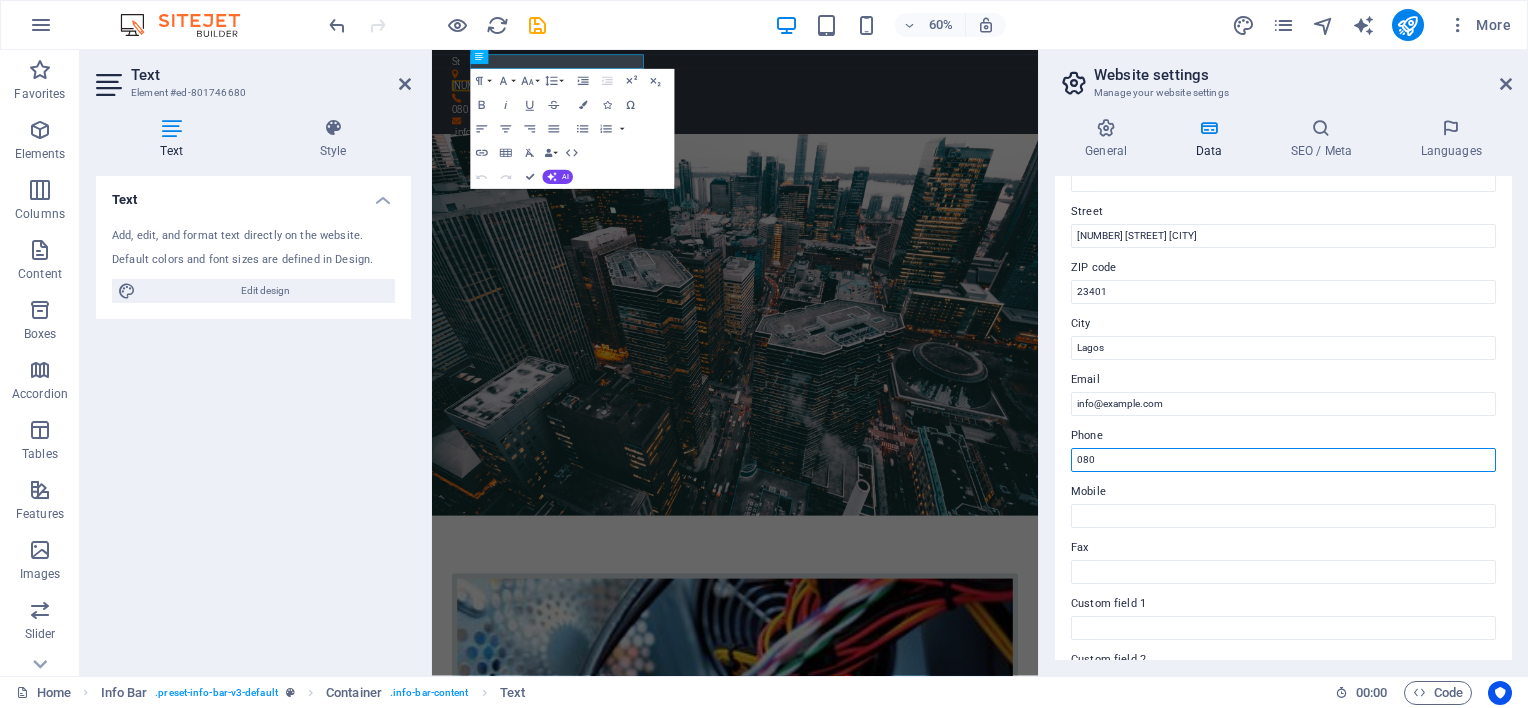 click on "080" at bounding box center [1283, 460] 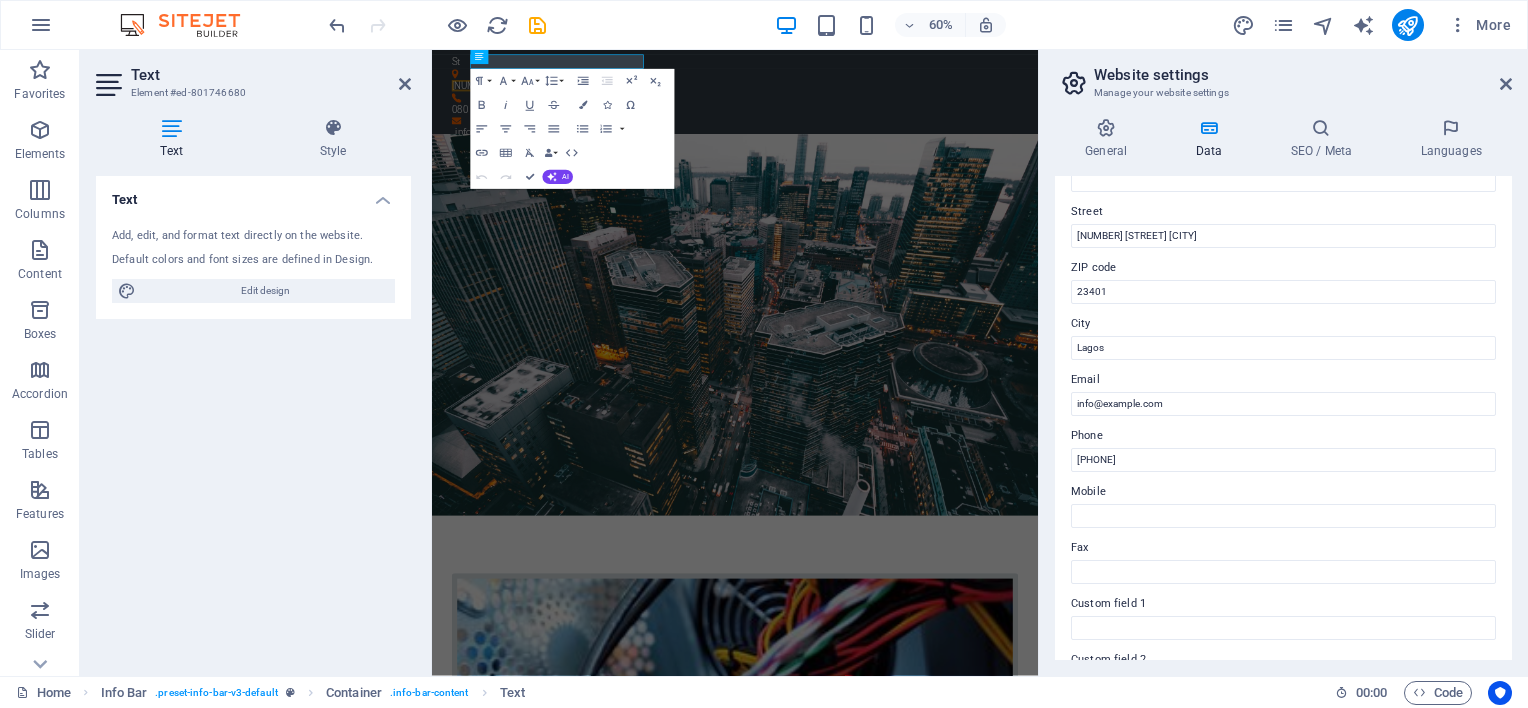 type on "[FIRST]" 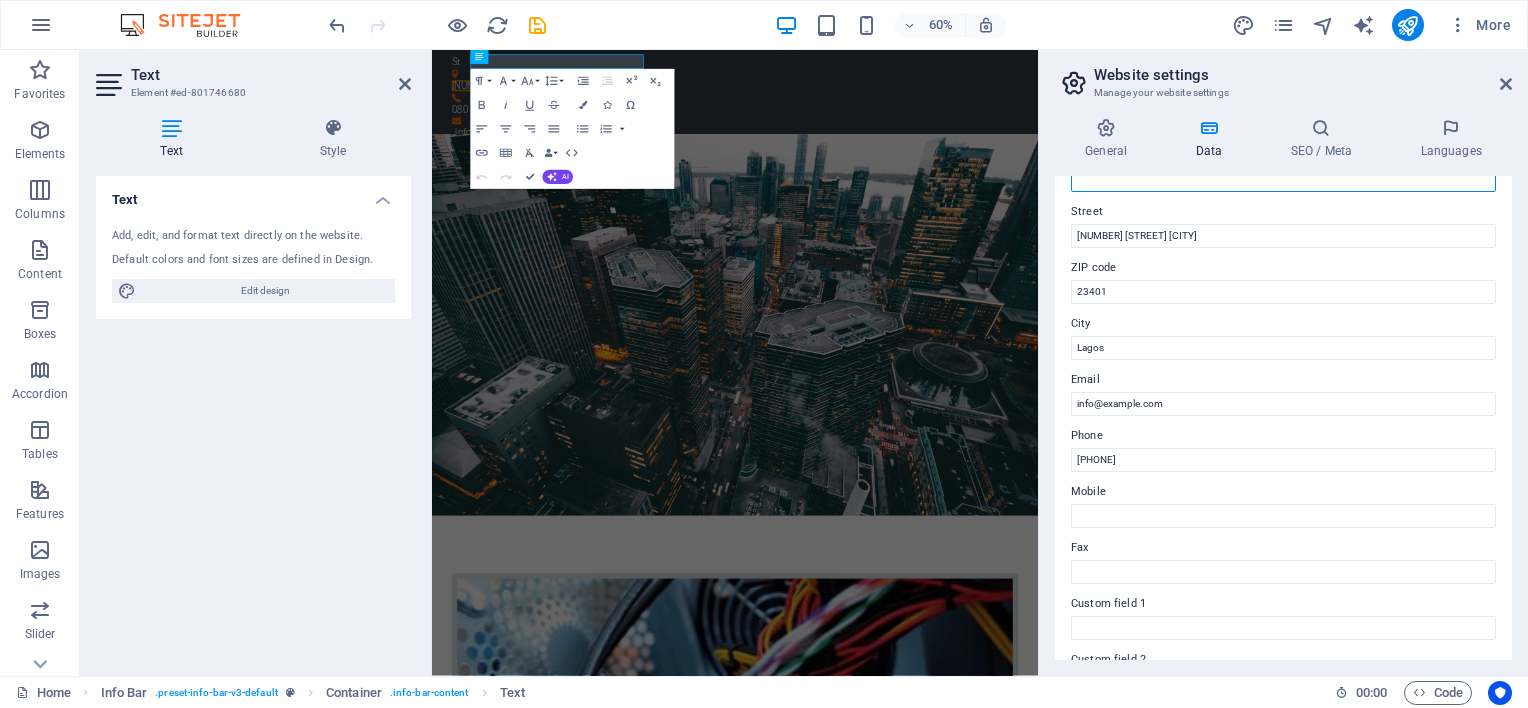 type on "Ola" 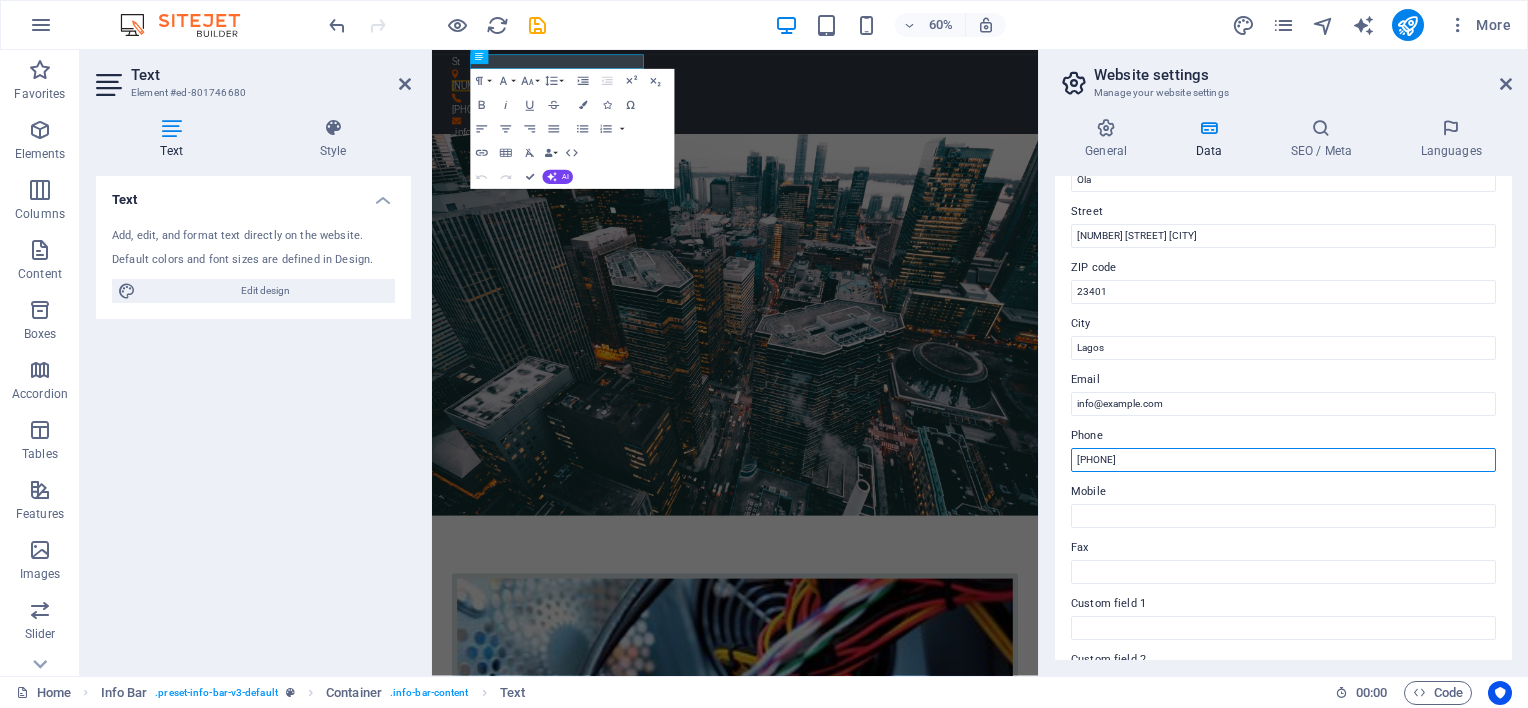 drag, startPoint x: 1512, startPoint y: 302, endPoint x: 1512, endPoint y: 236, distance: 66 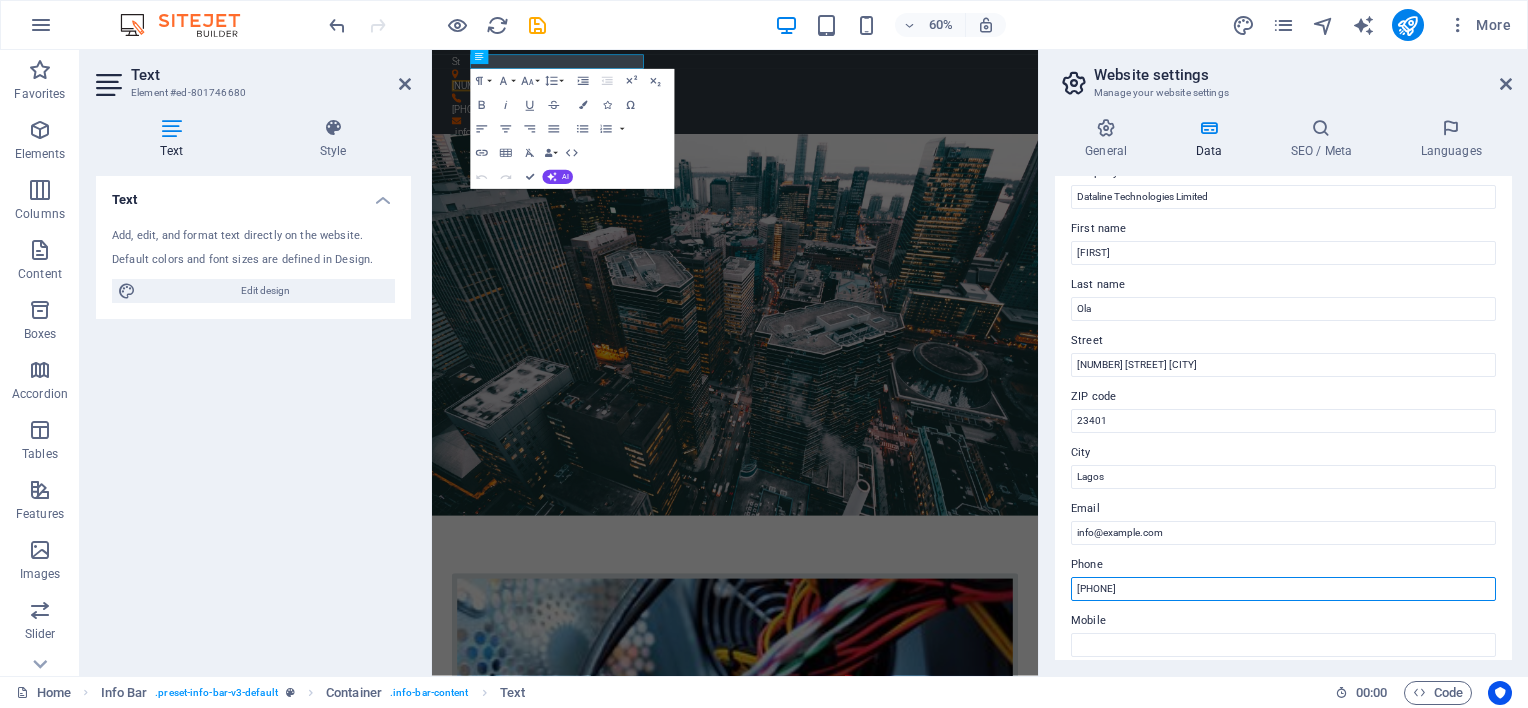 scroll, scrollTop: 56, scrollLeft: 0, axis: vertical 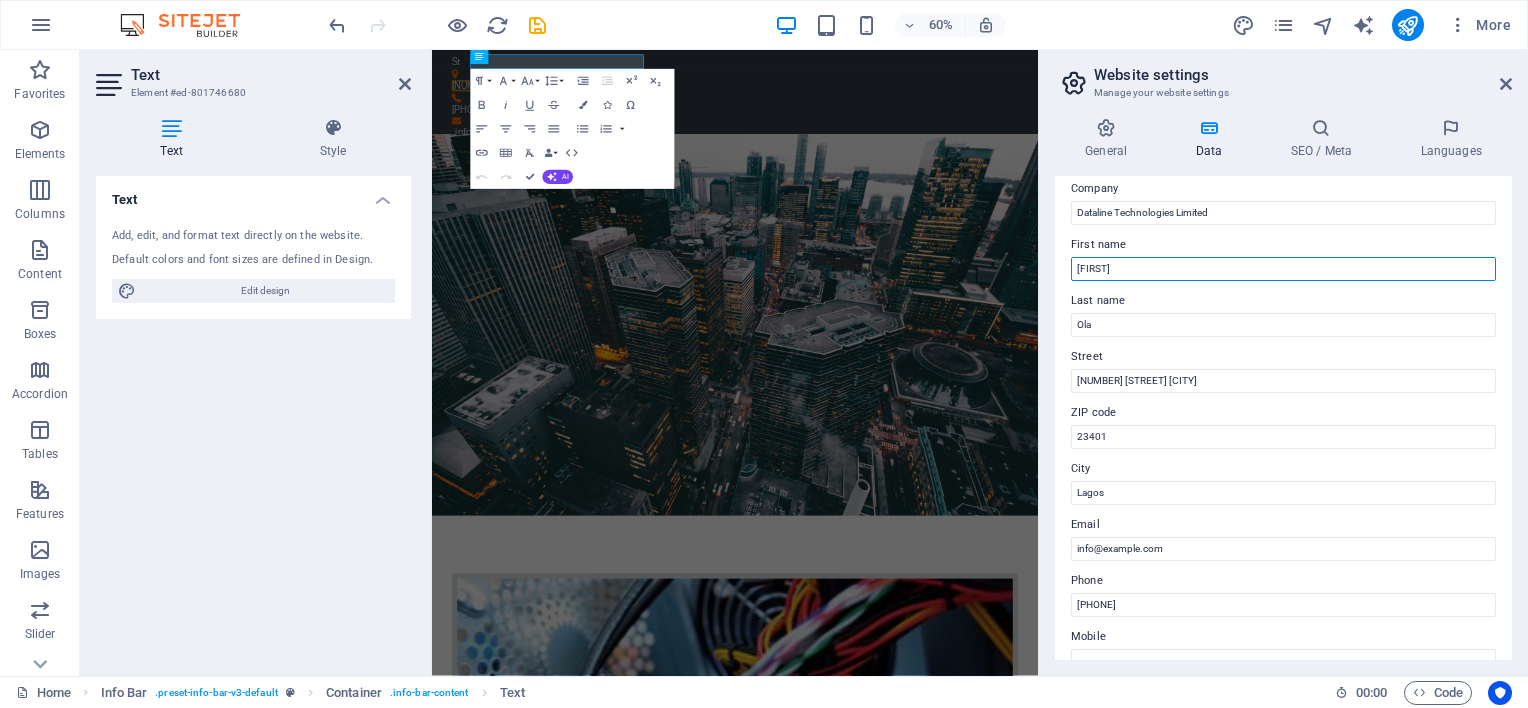 click on "[FIRST]" at bounding box center (1283, 269) 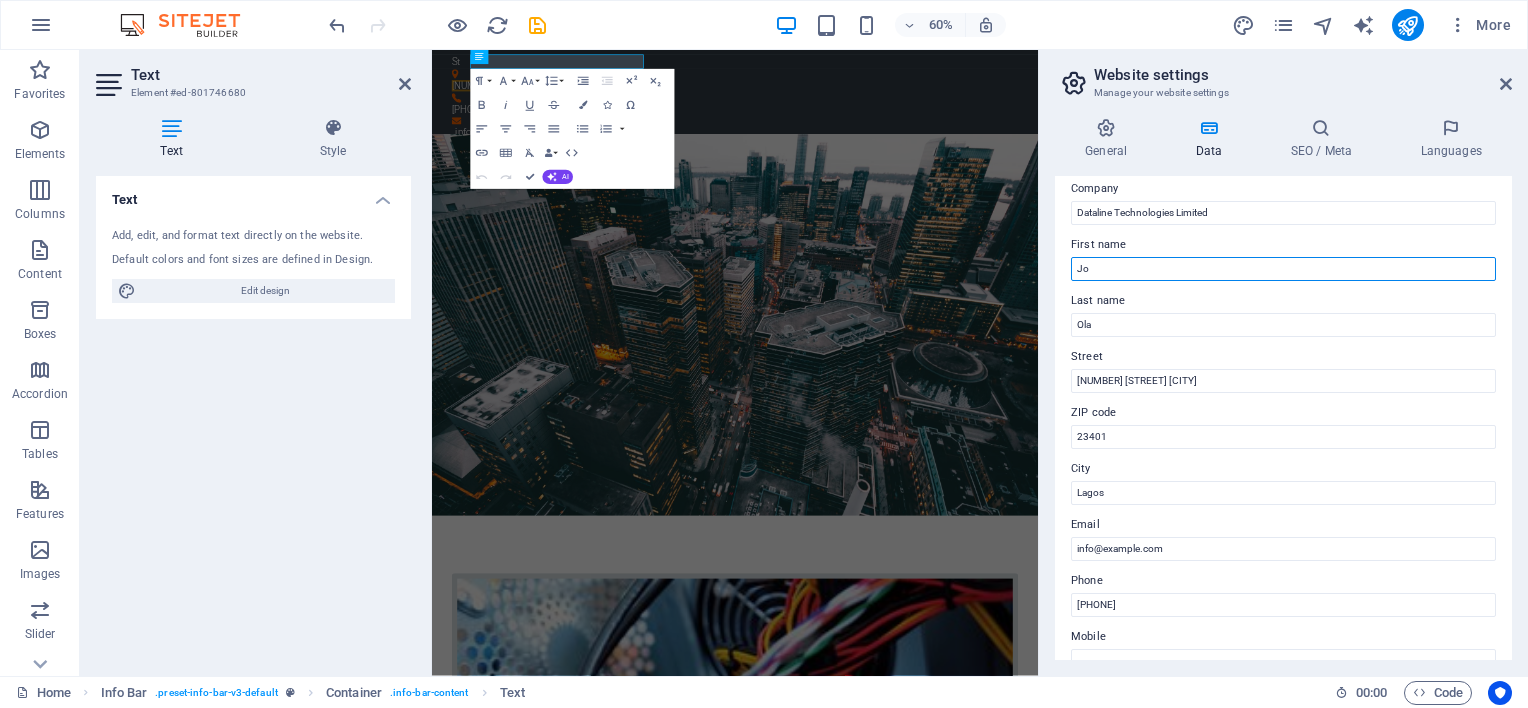 type on "J" 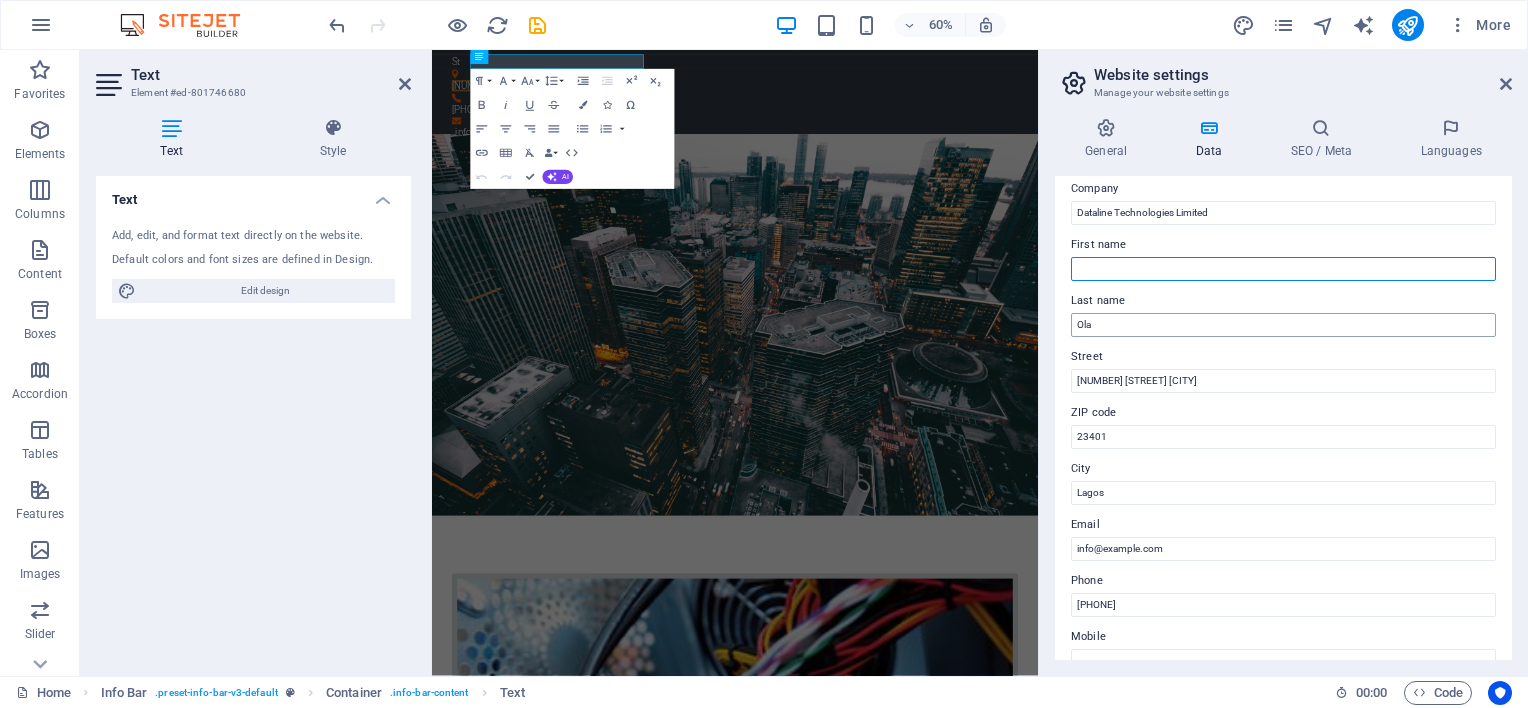type 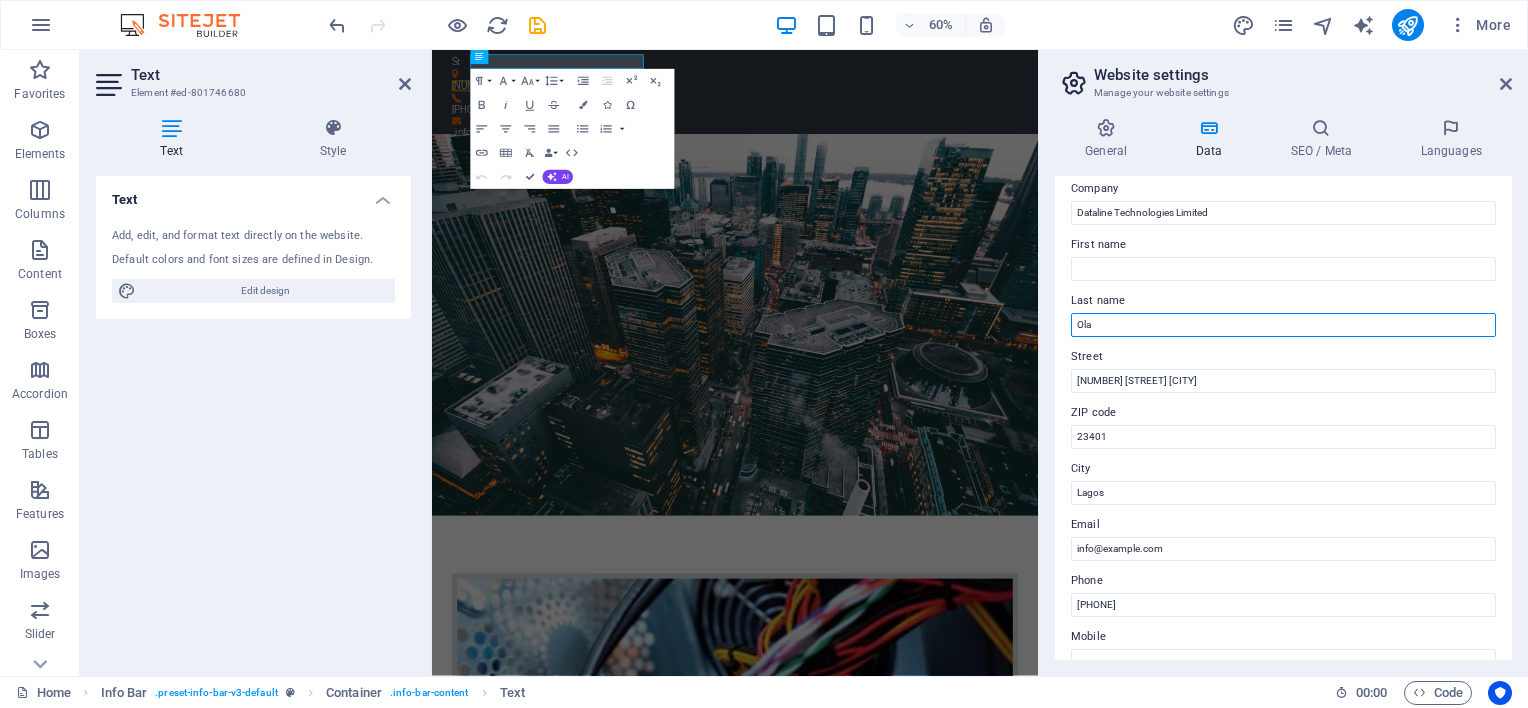 click on "Ola" at bounding box center (1283, 325) 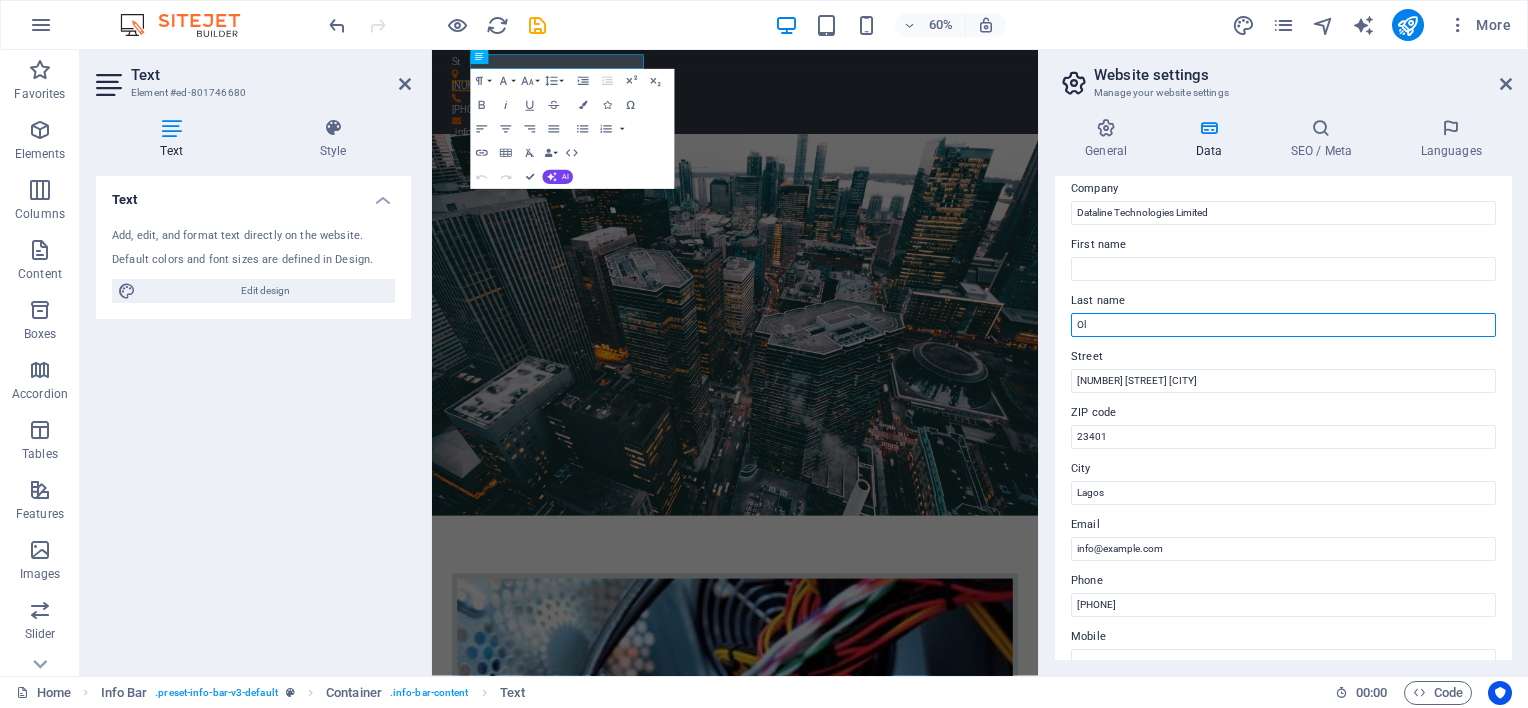type on "O" 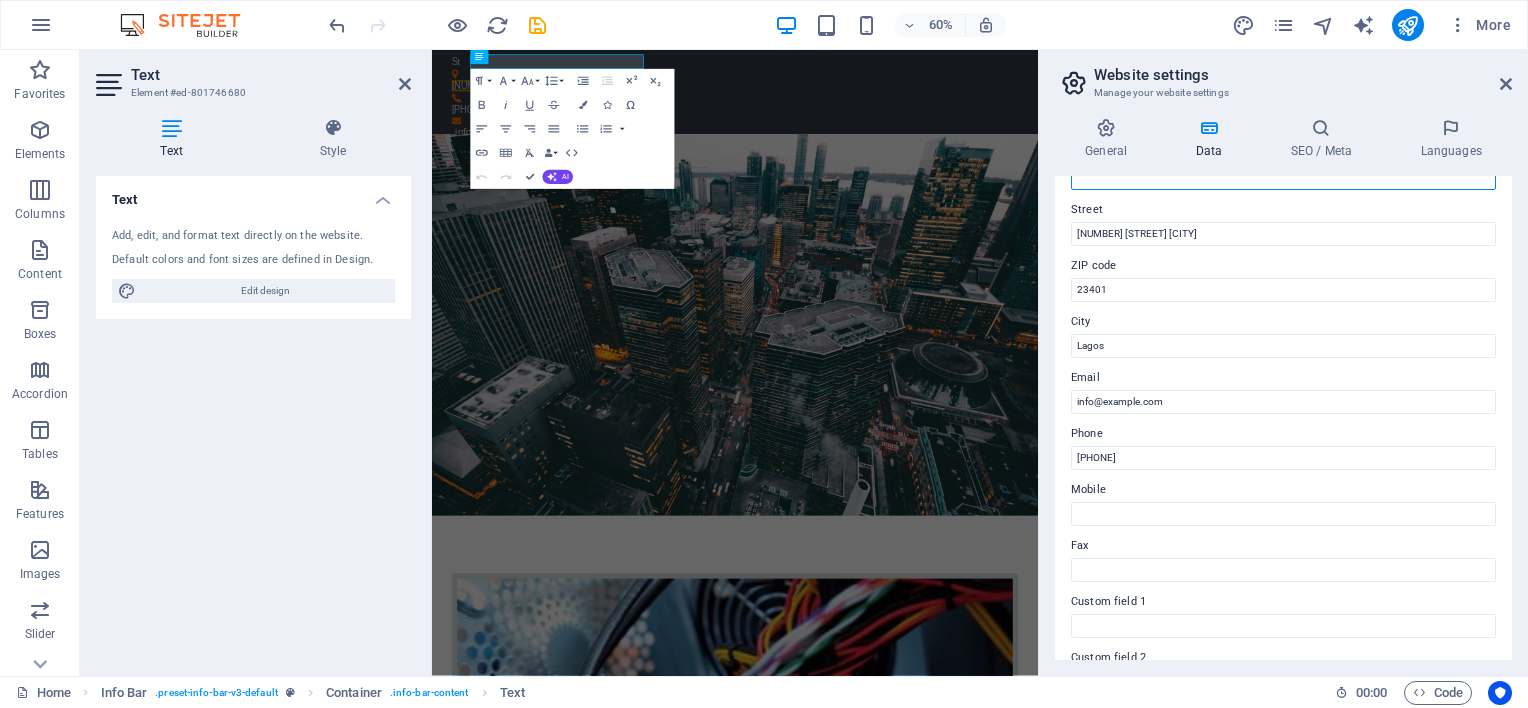 scroll, scrollTop: 171, scrollLeft: 0, axis: vertical 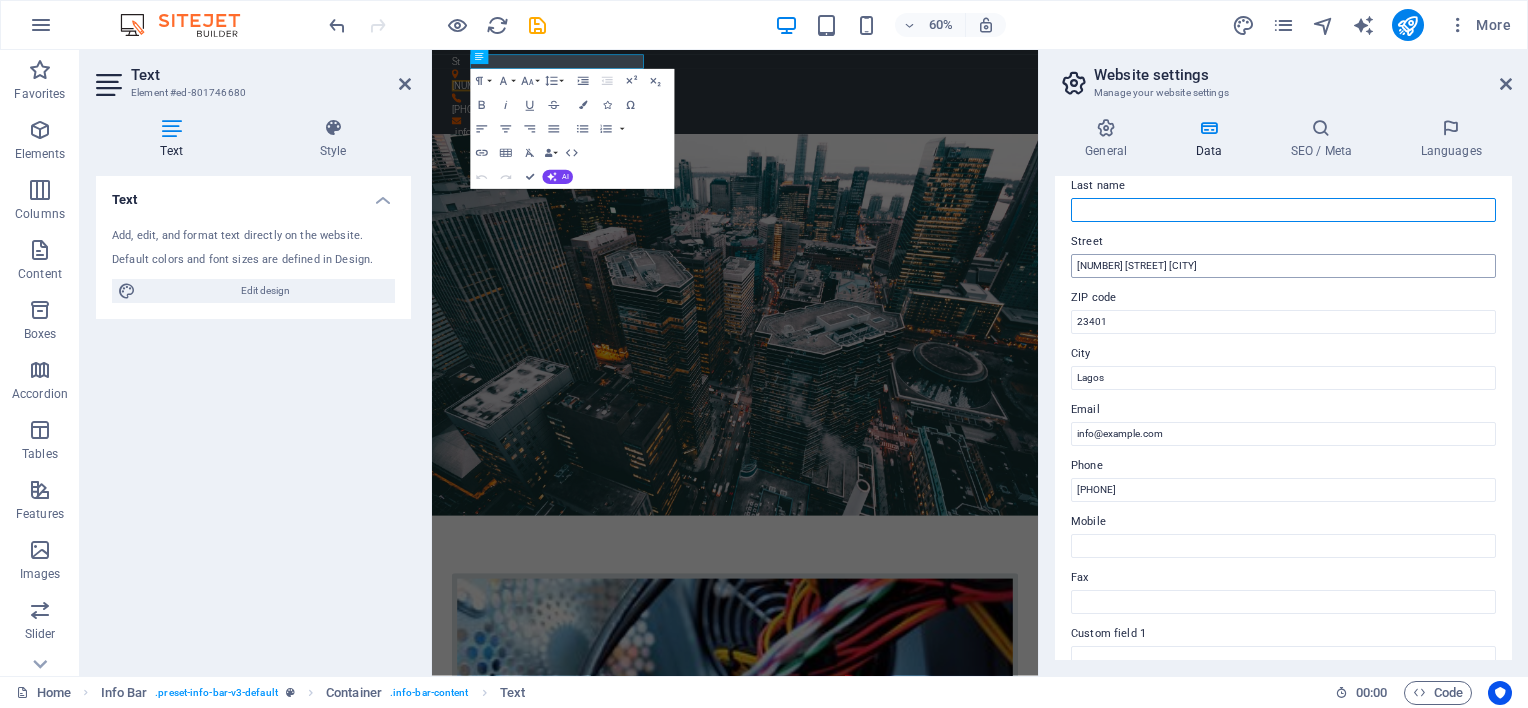 type 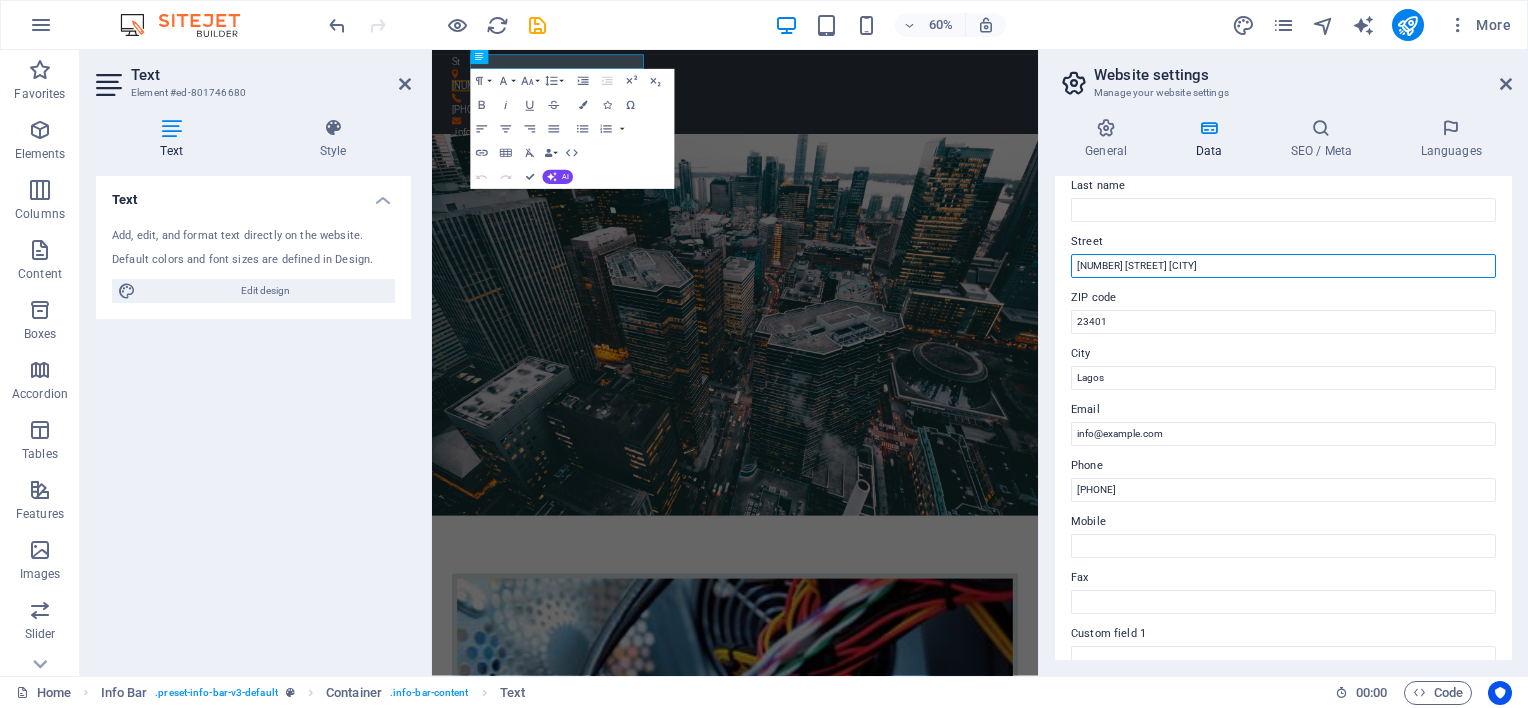 click on "[NUMBER] [STREET] [CITY]" at bounding box center (1283, 266) 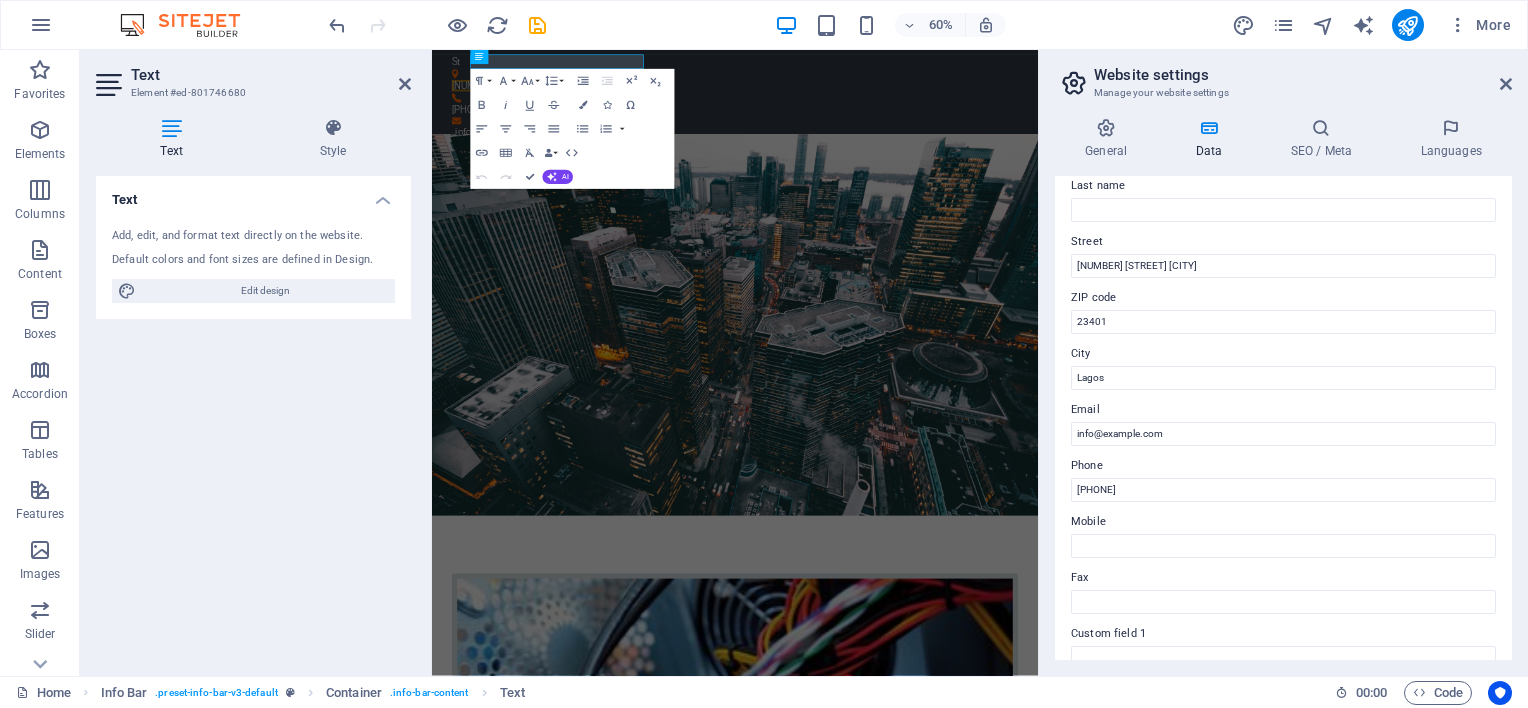 click on "Street" at bounding box center [1283, 242] 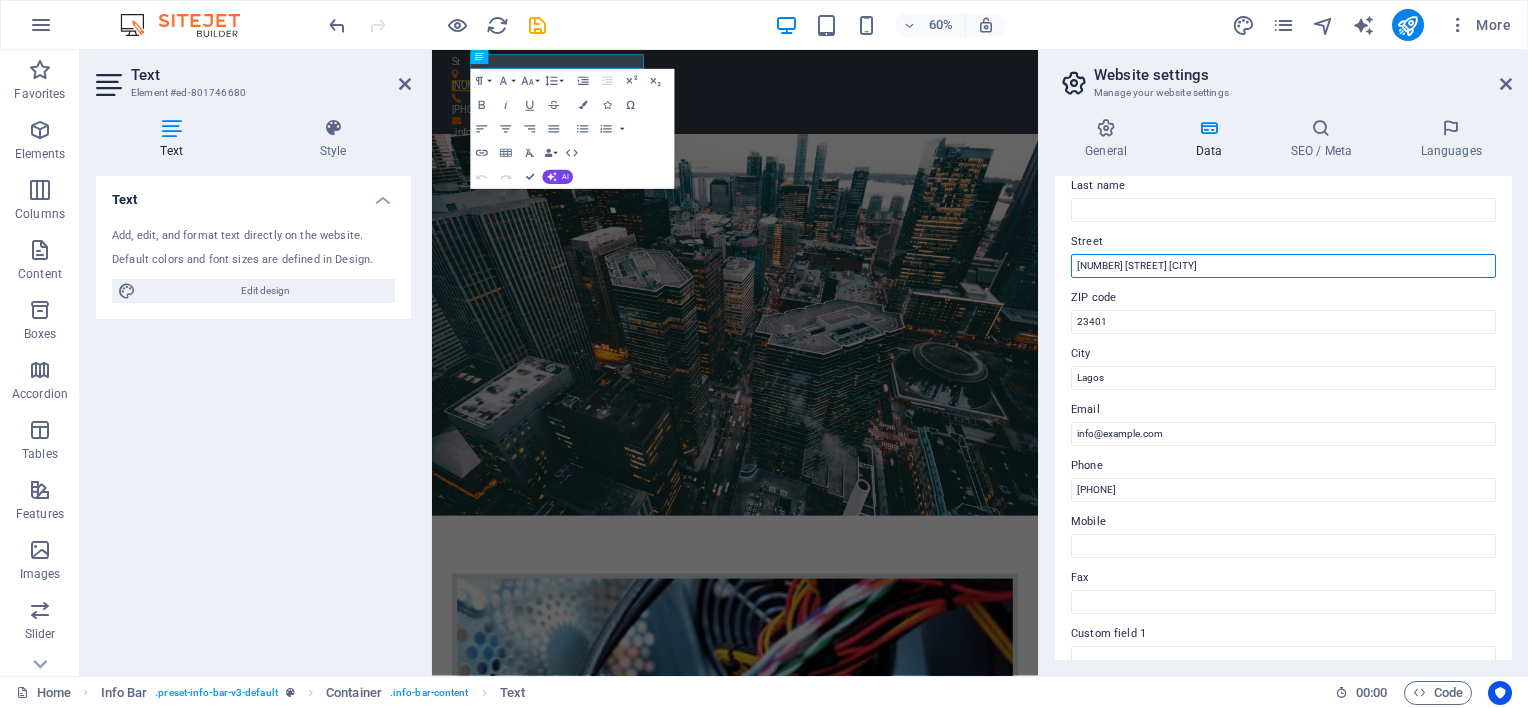 click on "[NUMBER] [STREET] [CITY]" at bounding box center [1283, 266] 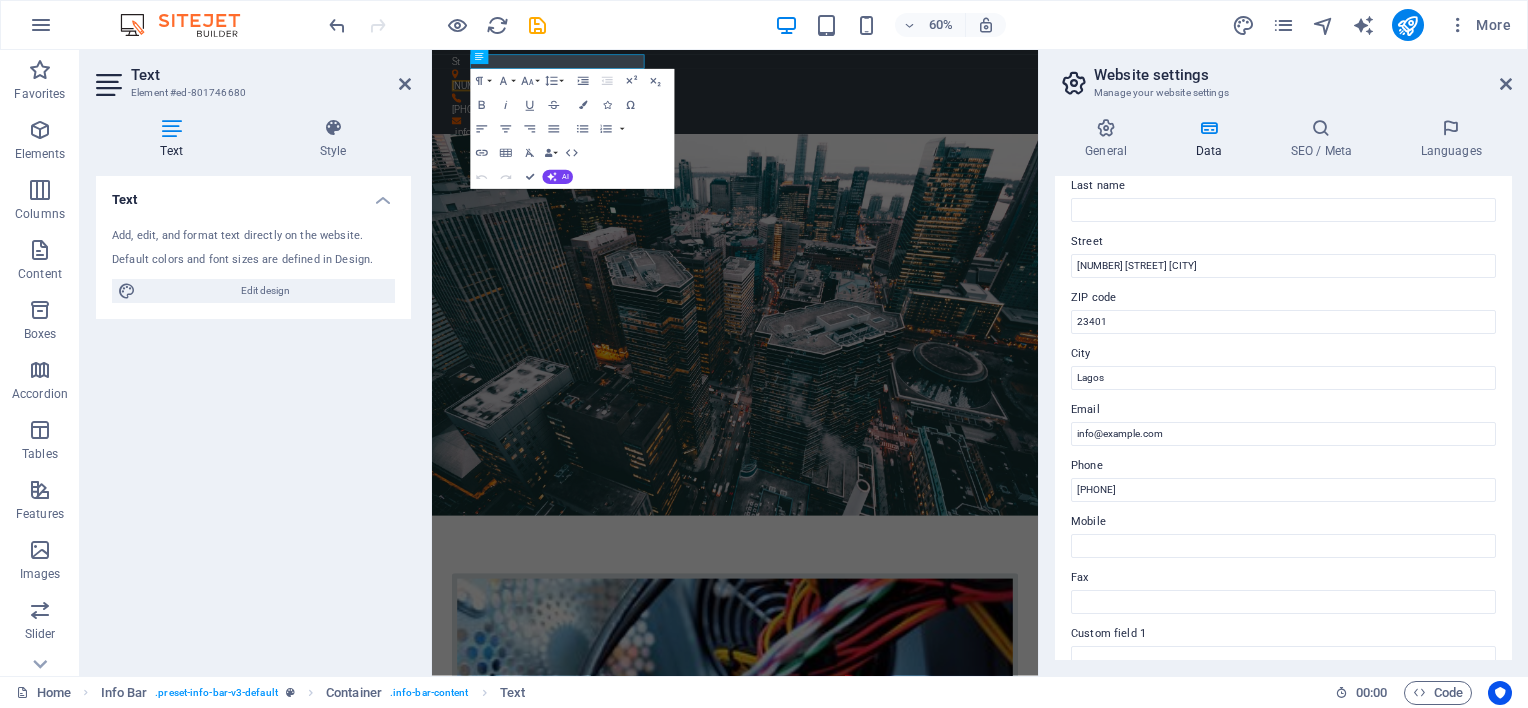 drag, startPoint x: 1511, startPoint y: 304, endPoint x: 1515, endPoint y: 368, distance: 64.12488 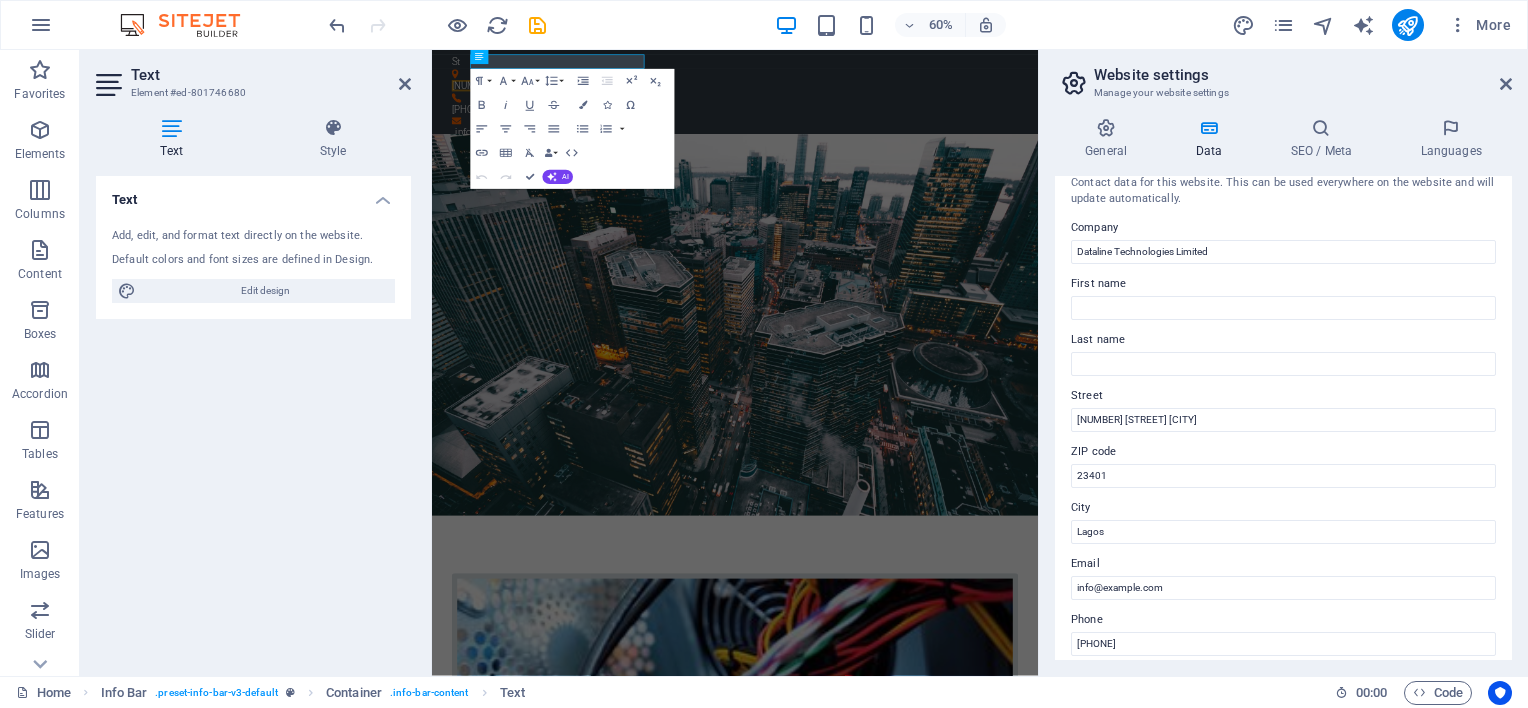 scroll, scrollTop: 0, scrollLeft: 0, axis: both 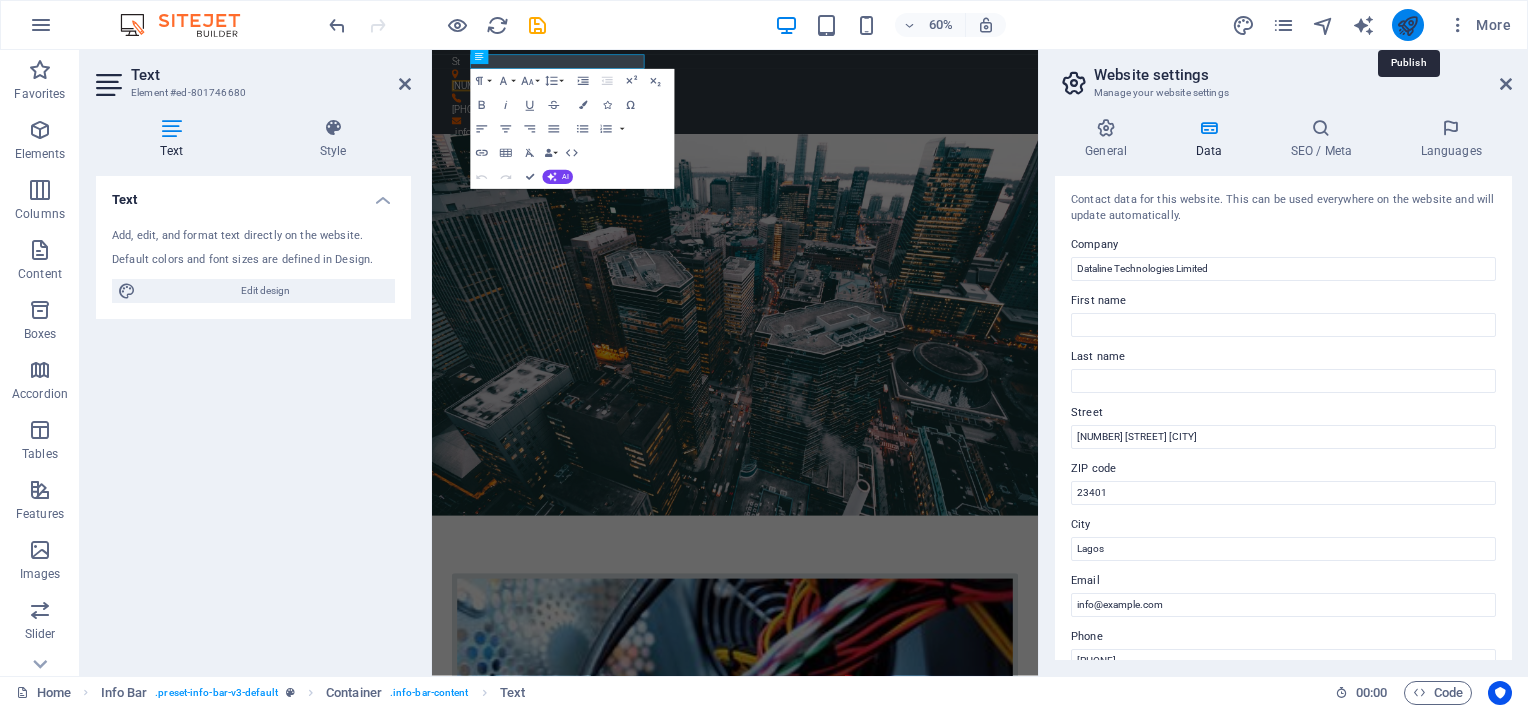 click at bounding box center [1407, 25] 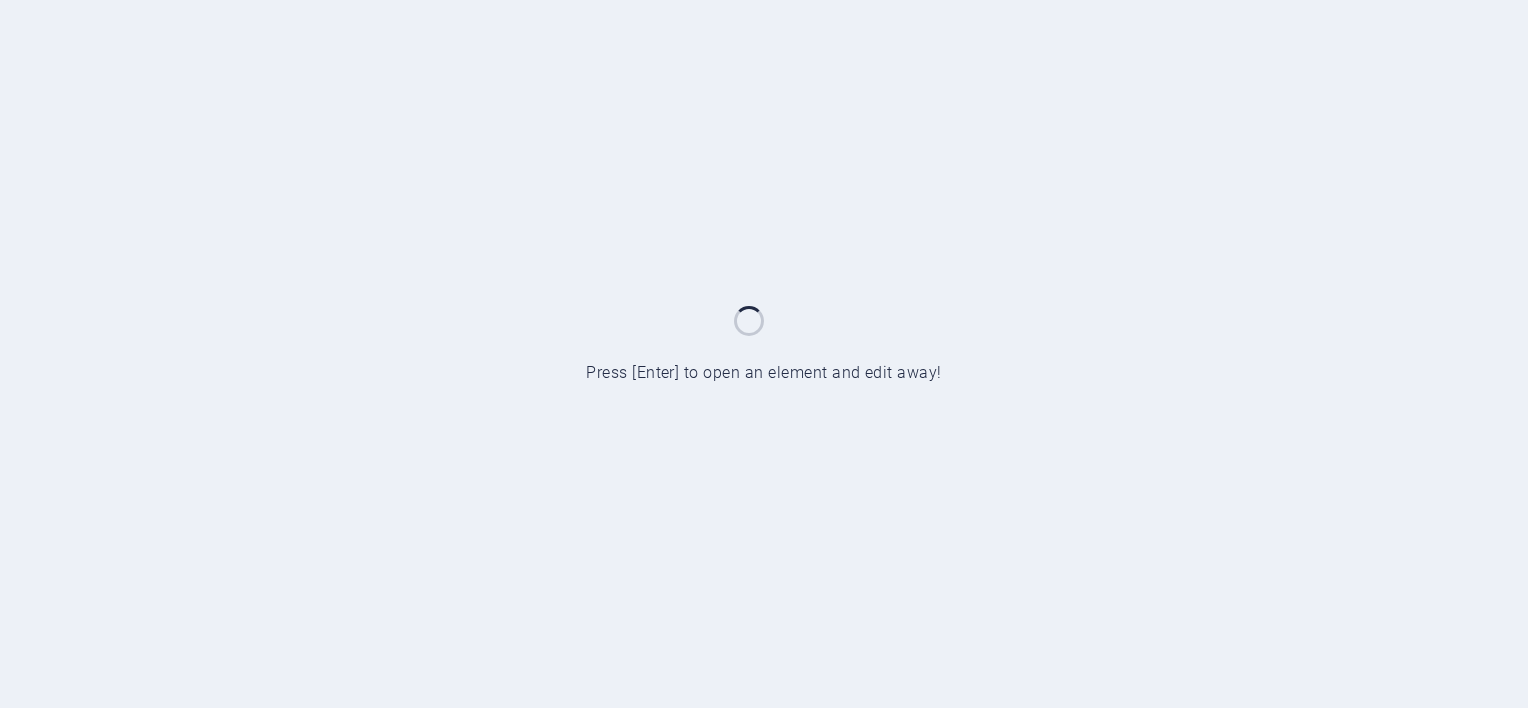 scroll, scrollTop: 0, scrollLeft: 0, axis: both 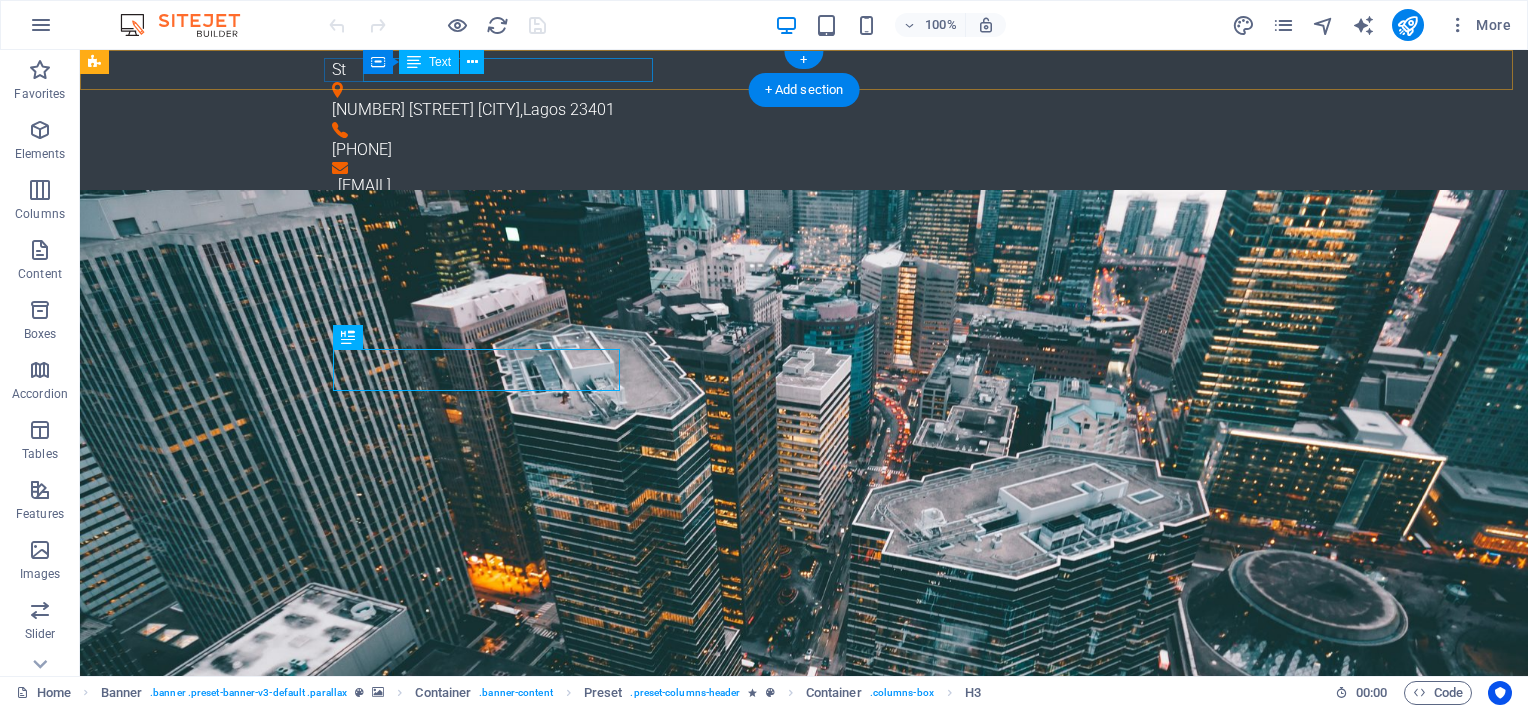 click on "[NUMBER] [STREET] [CITY] ,  [CITY] [ZIP]" at bounding box center [796, 110] 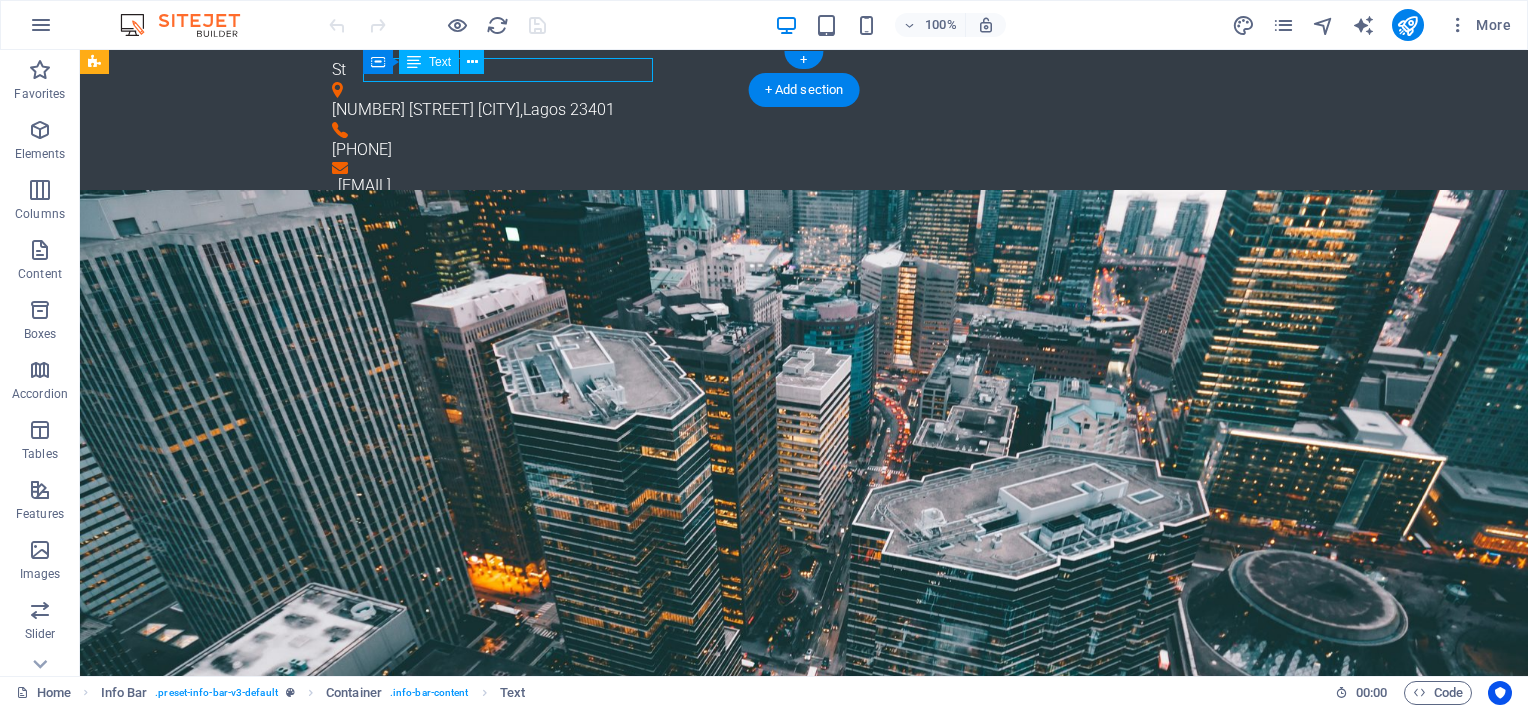click on "5 Olaide Tomori Street Ikeja ,  Lagos   23401" at bounding box center [796, 110] 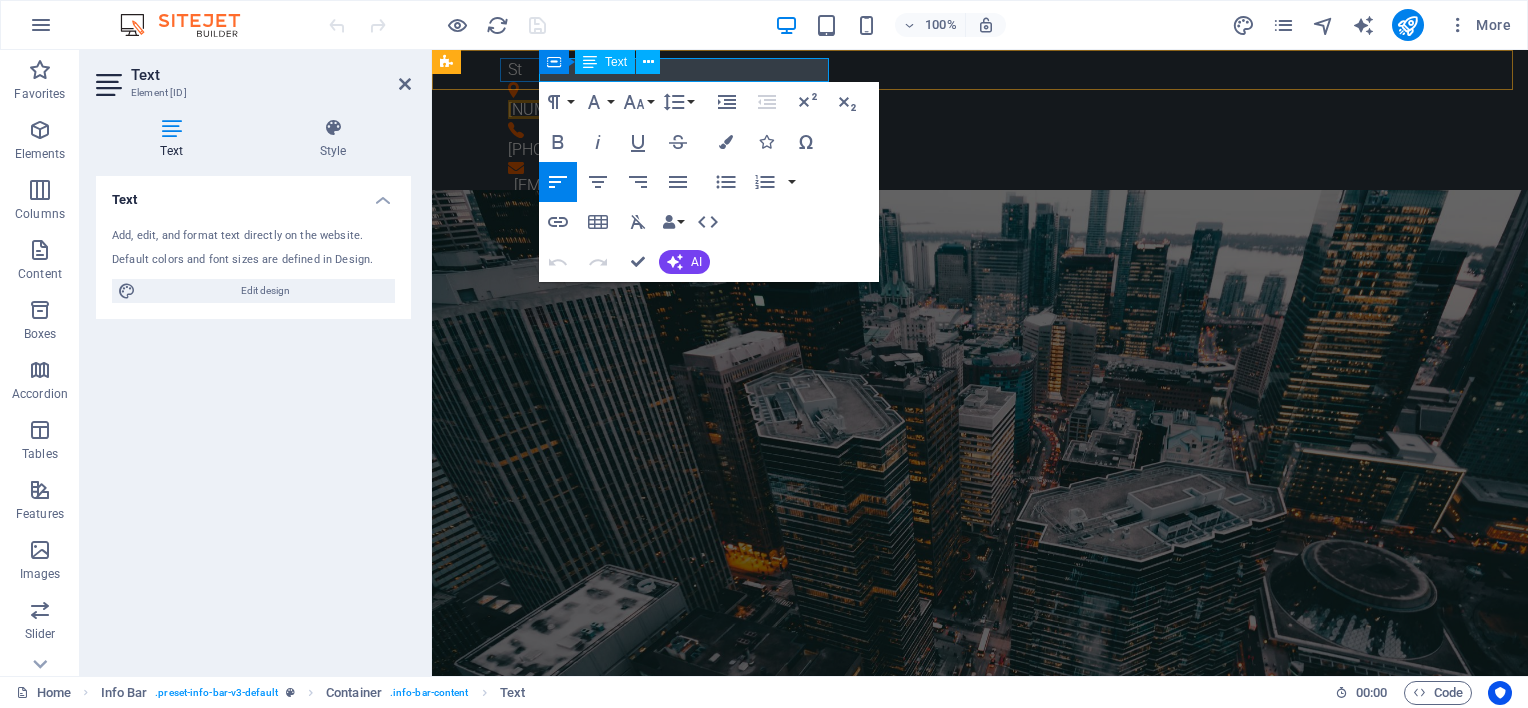 click on "[NUMBER] [STREET] [CITY]" at bounding box center [602, 109] 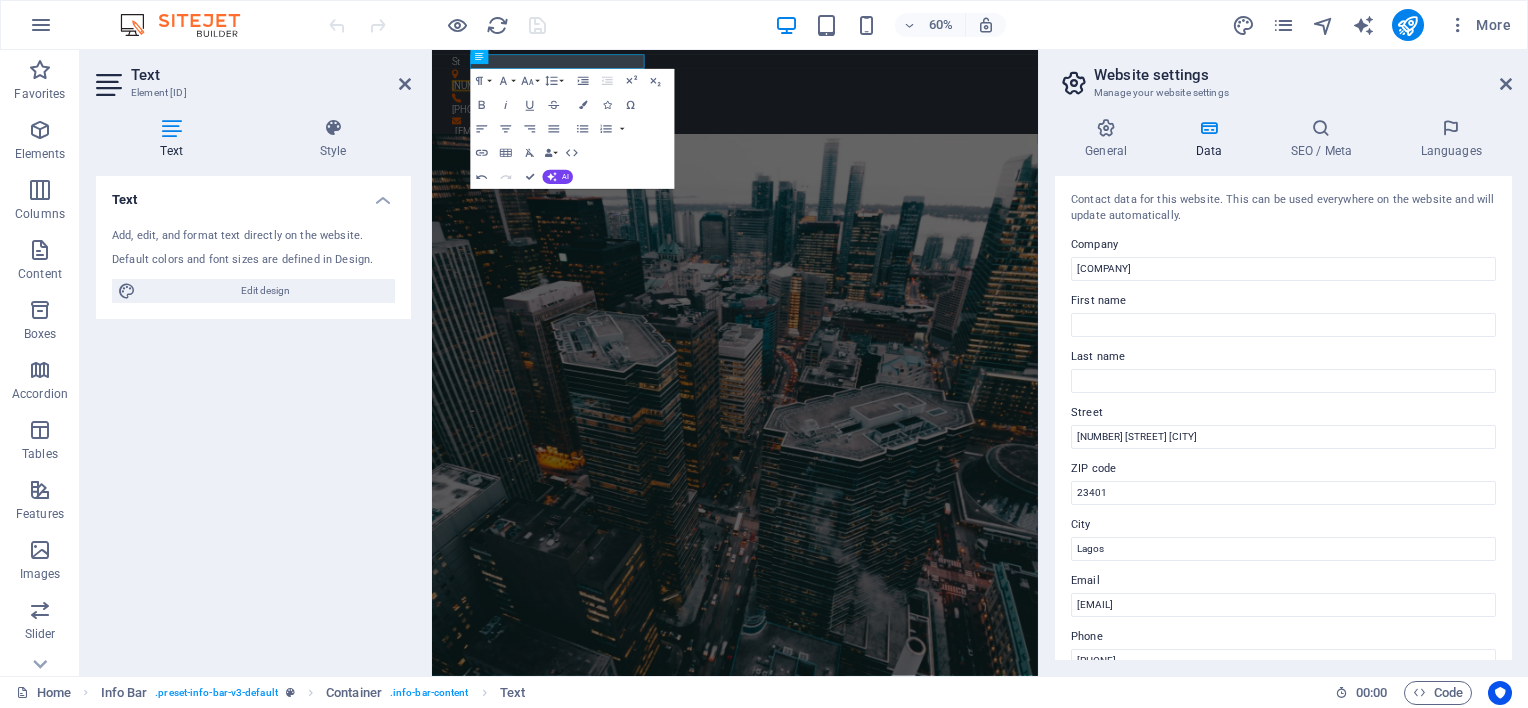 drag, startPoint x: 1511, startPoint y: 313, endPoint x: 1509, endPoint y: 389, distance: 76.02631 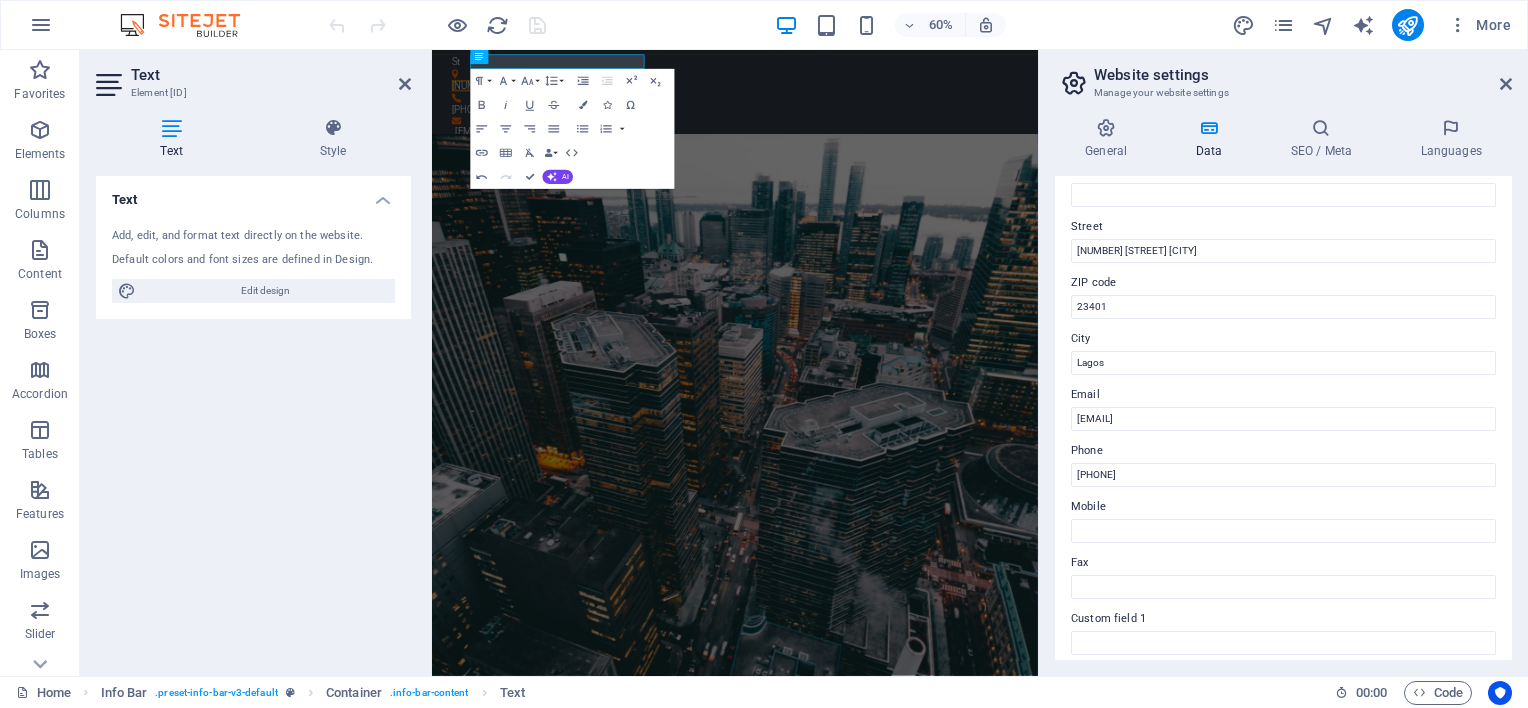 scroll, scrollTop: 0, scrollLeft: 0, axis: both 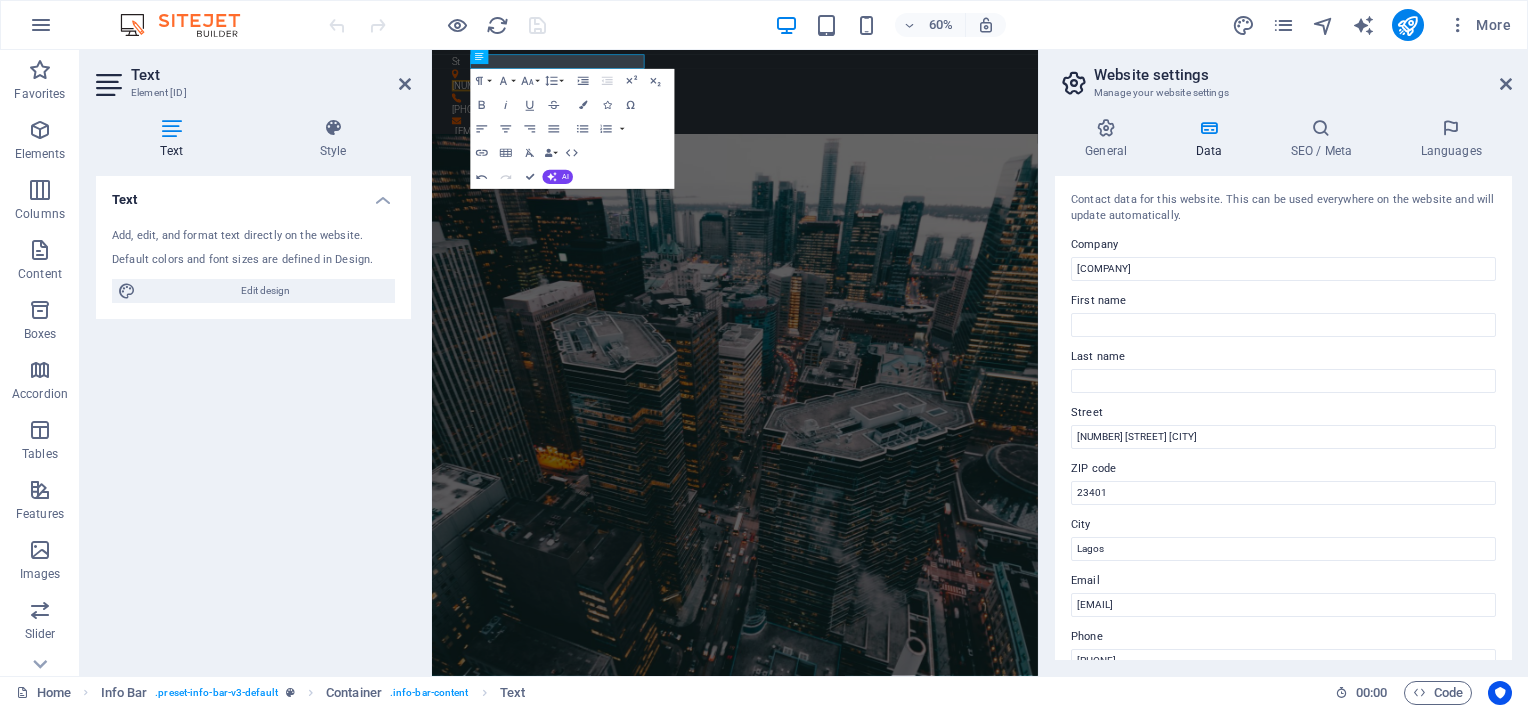 click on "Text Add, edit, and format text directly on the website. Default colors and font sizes are defined in Design. Edit design Alignment Left aligned Centered Right aligned" at bounding box center [253, 418] 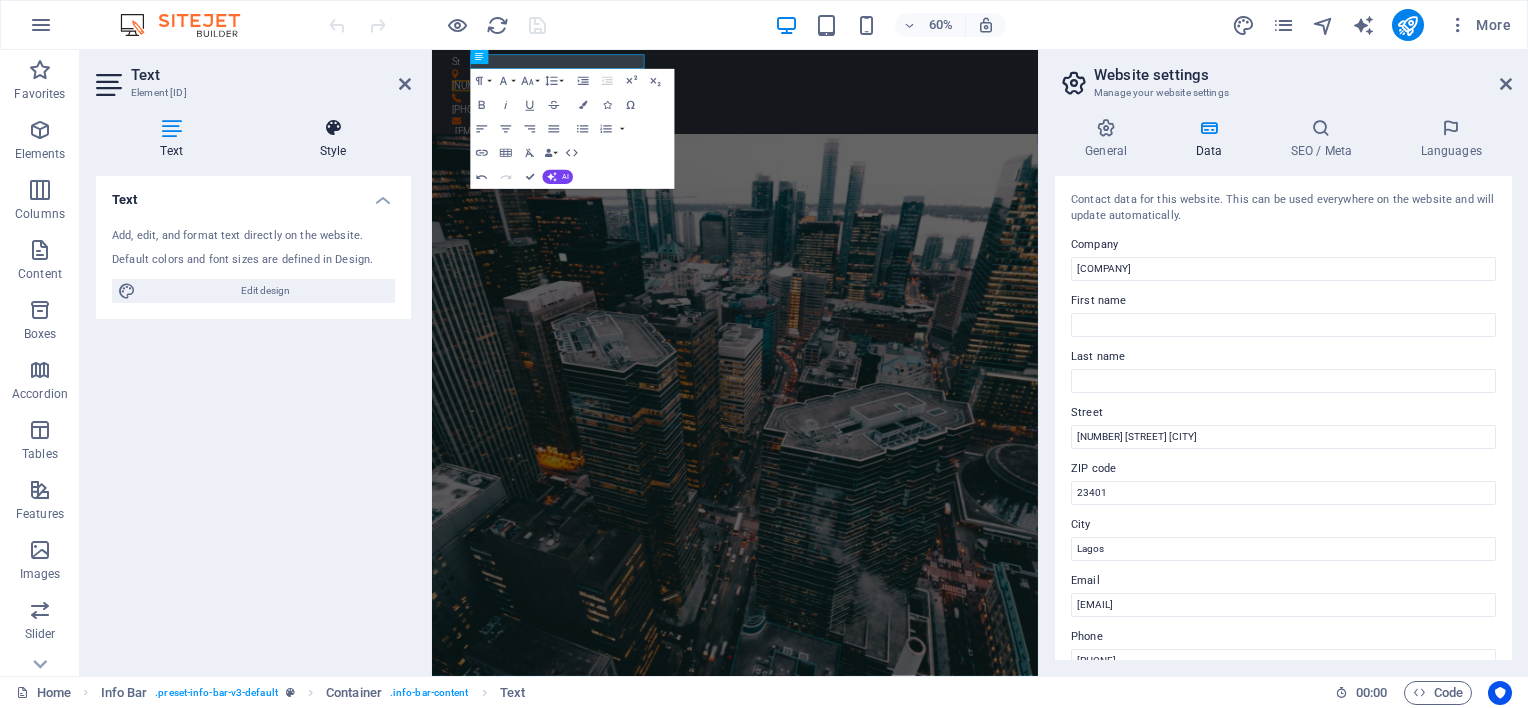 click at bounding box center (333, 128) 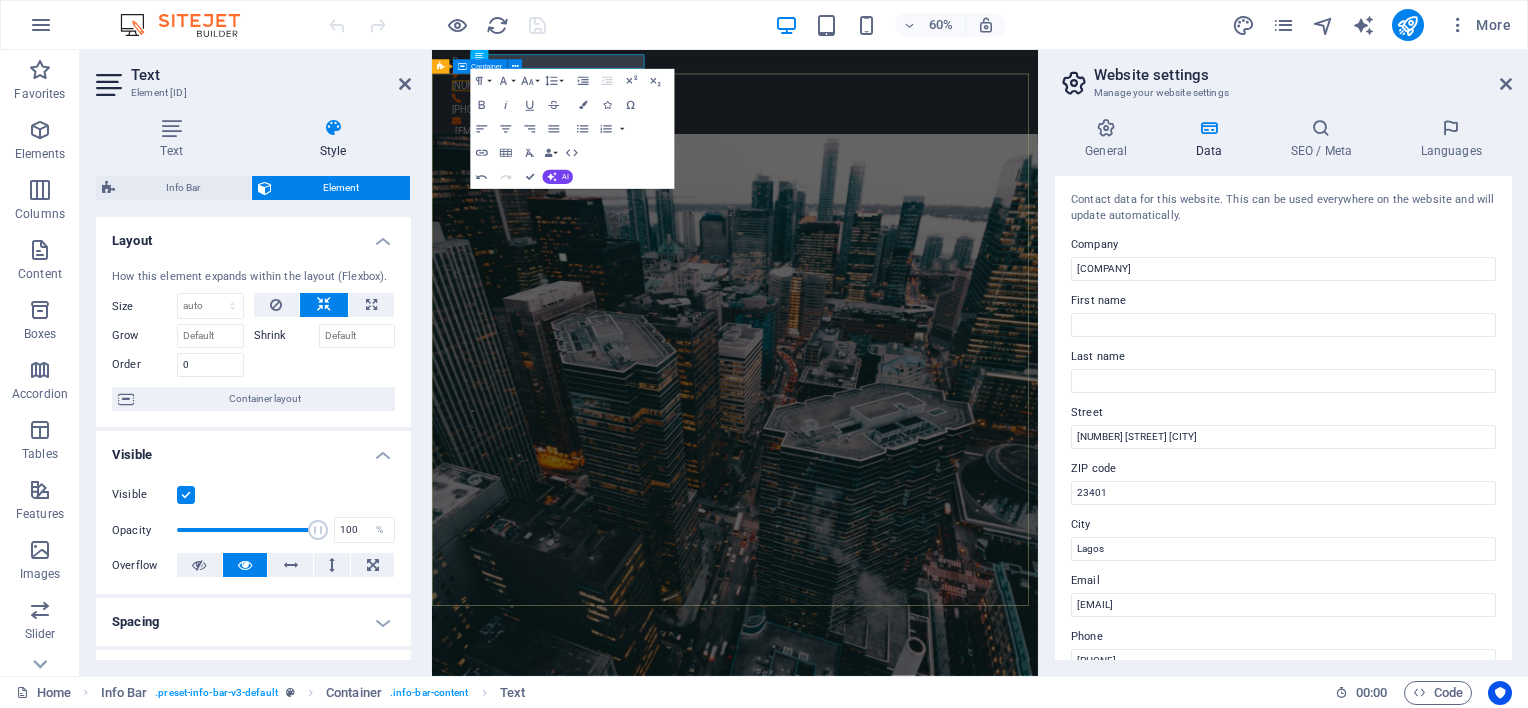 drag, startPoint x: 836, startPoint y: 310, endPoint x: 442, endPoint y: 295, distance: 394.28543 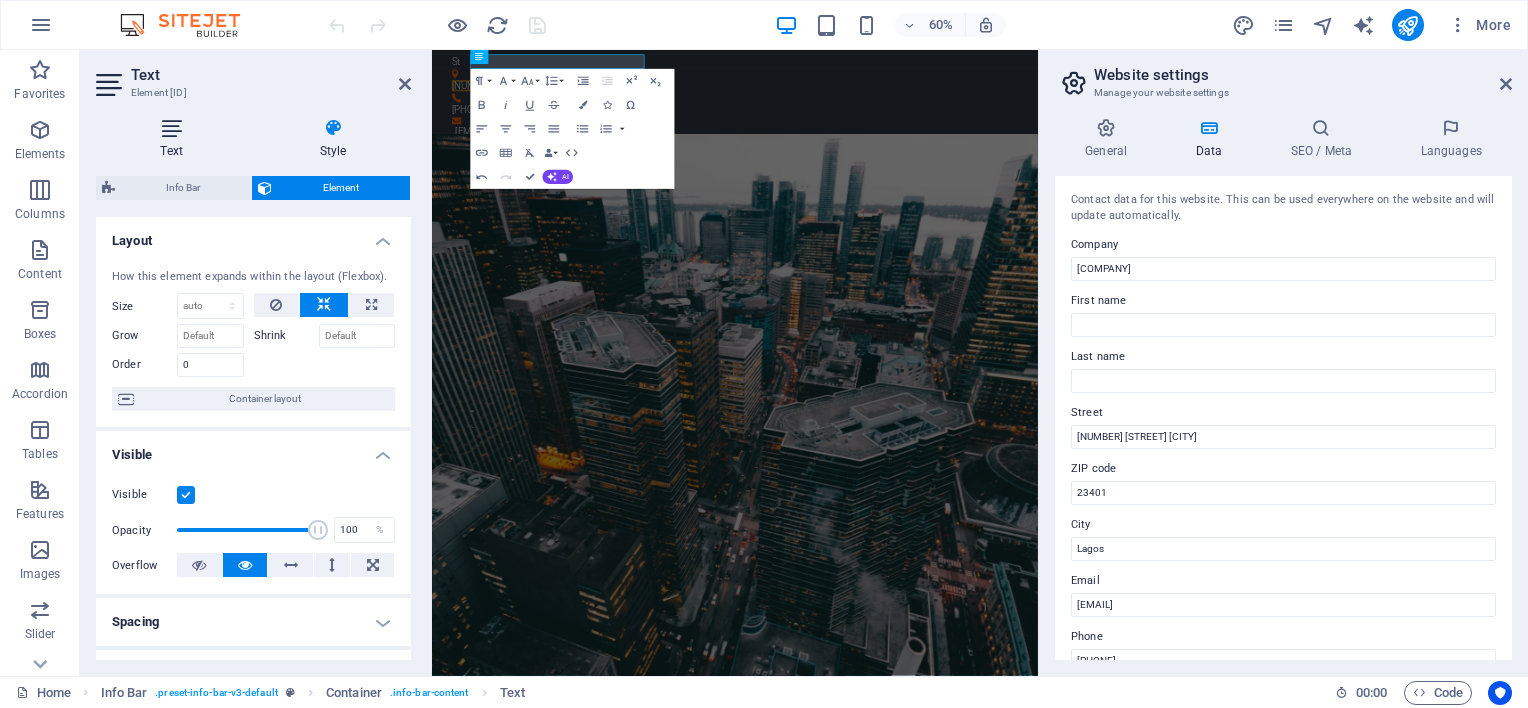 click at bounding box center (171, 128) 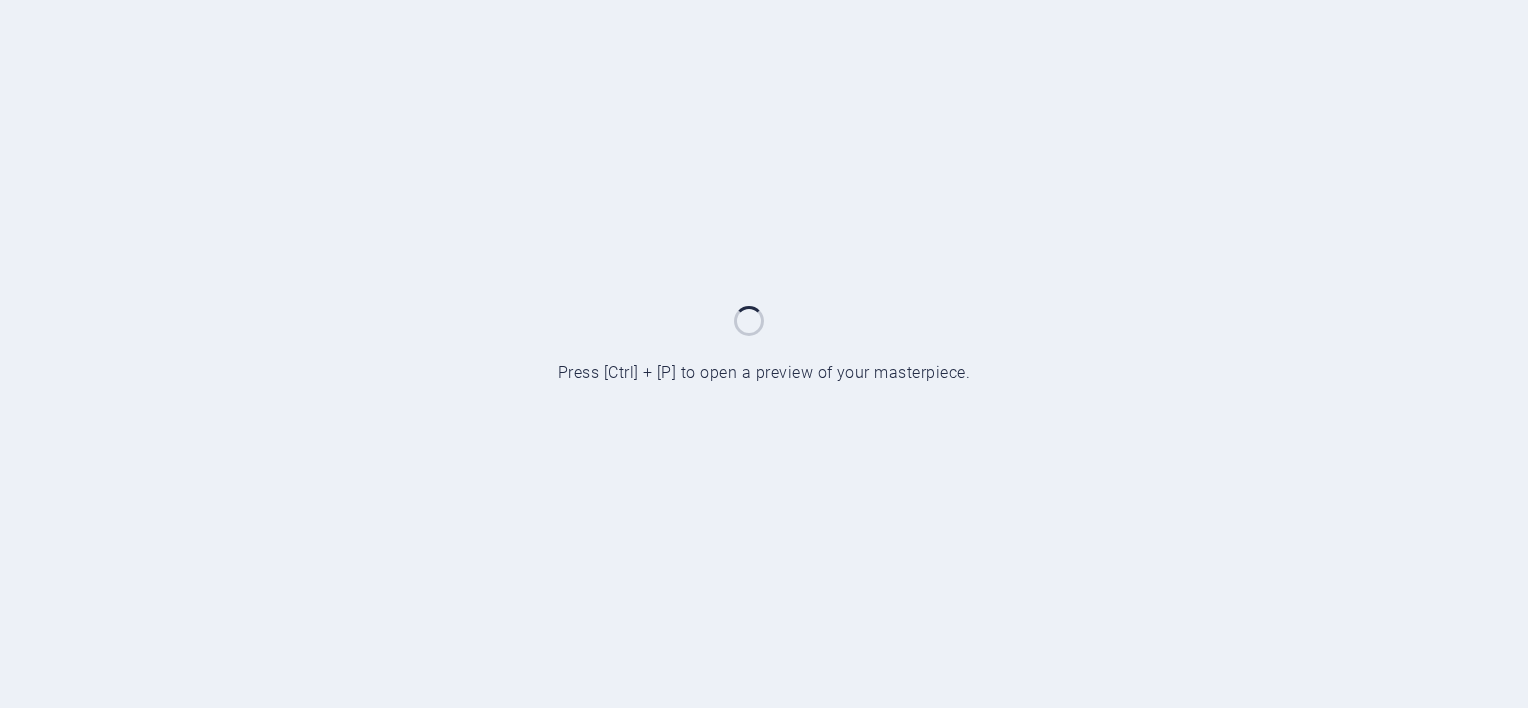 scroll, scrollTop: 0, scrollLeft: 0, axis: both 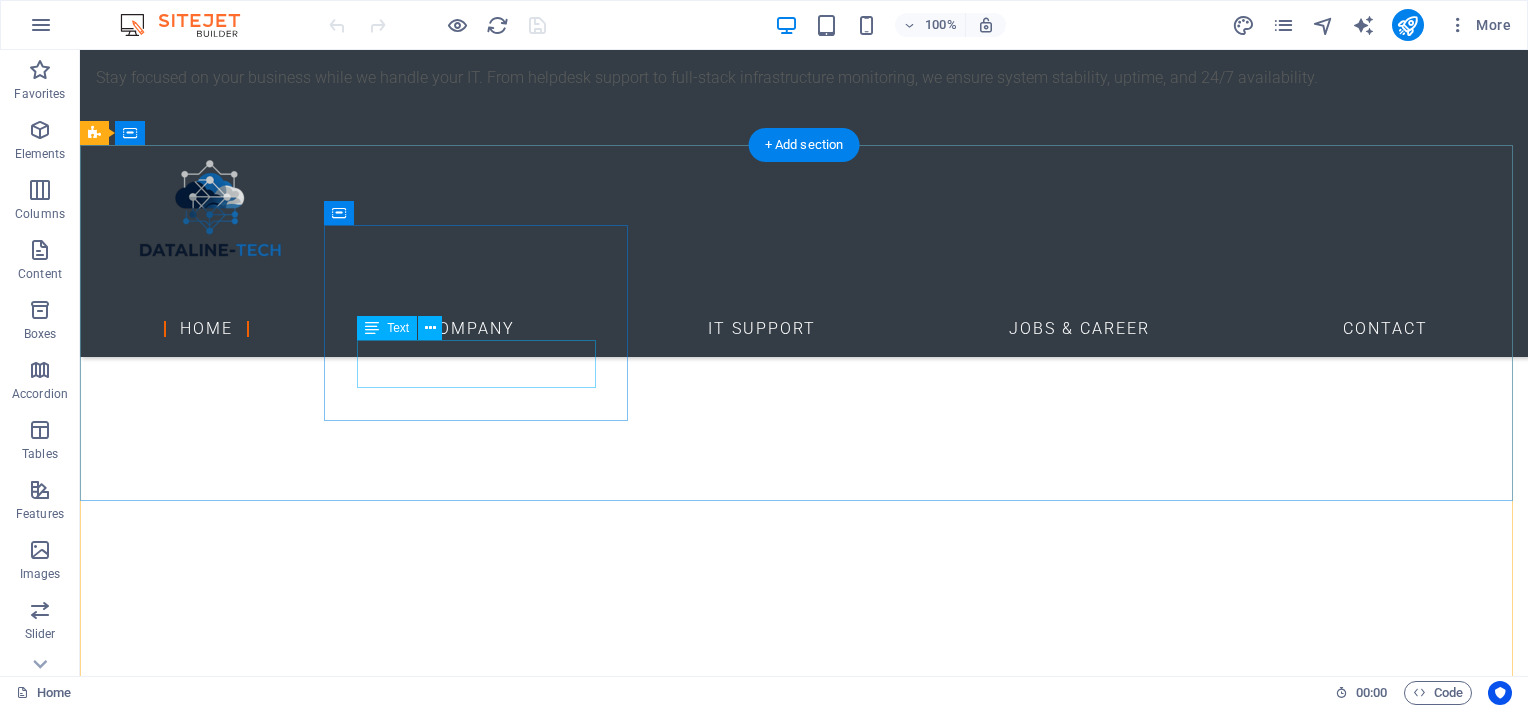 click on "5 Olaide Tomori Street Ikeja Lagos   23401" at bounding box center [568, 3473] 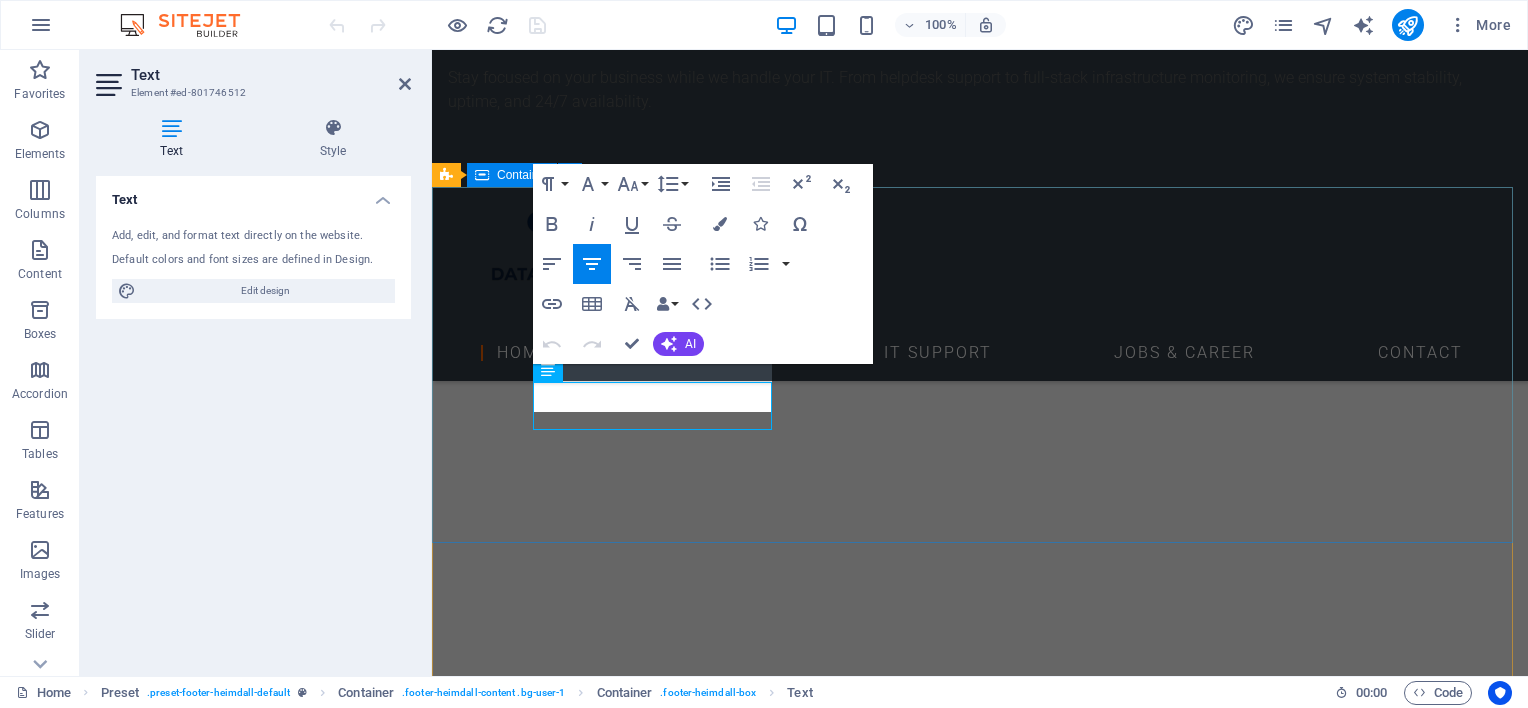 scroll, scrollTop: 2553, scrollLeft: 0, axis: vertical 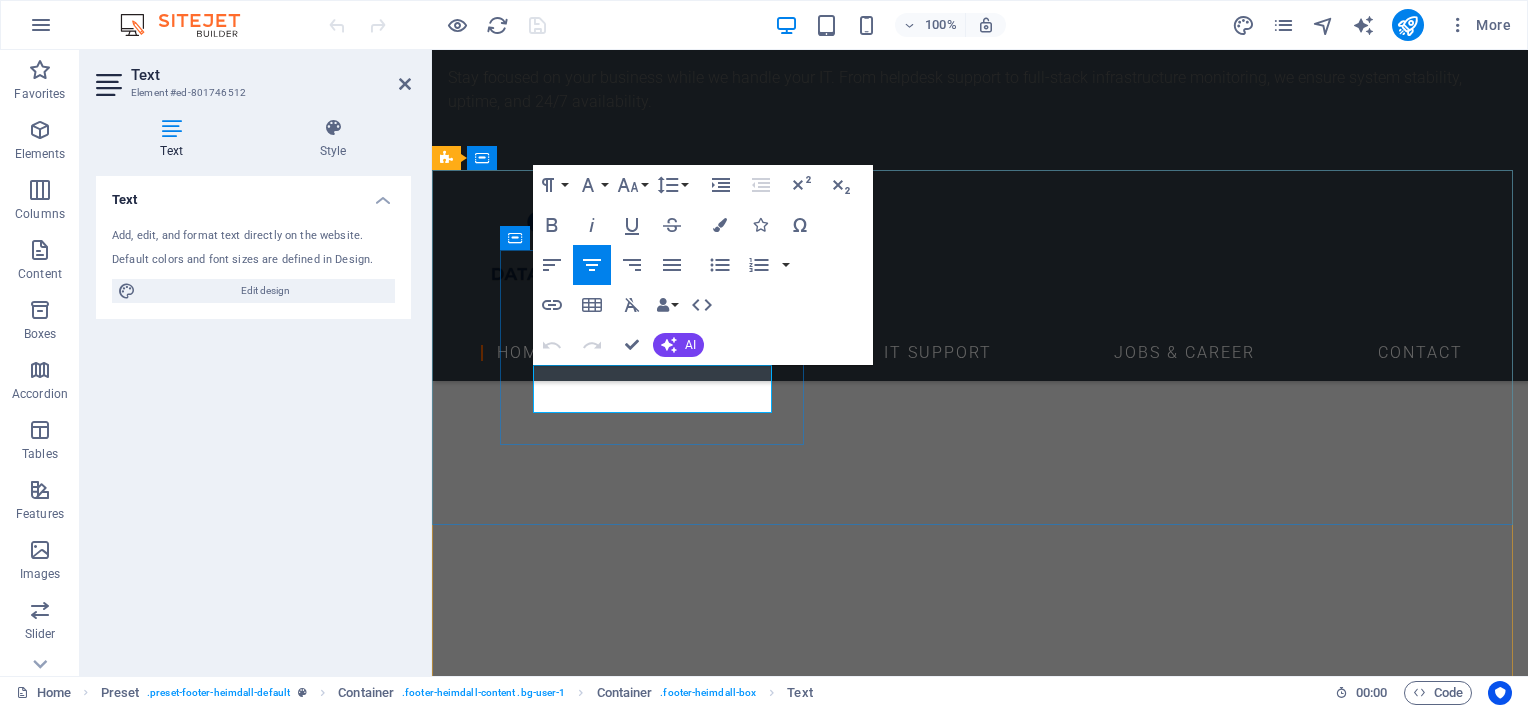 click on "Lagos" at bounding box center (895, 3509) 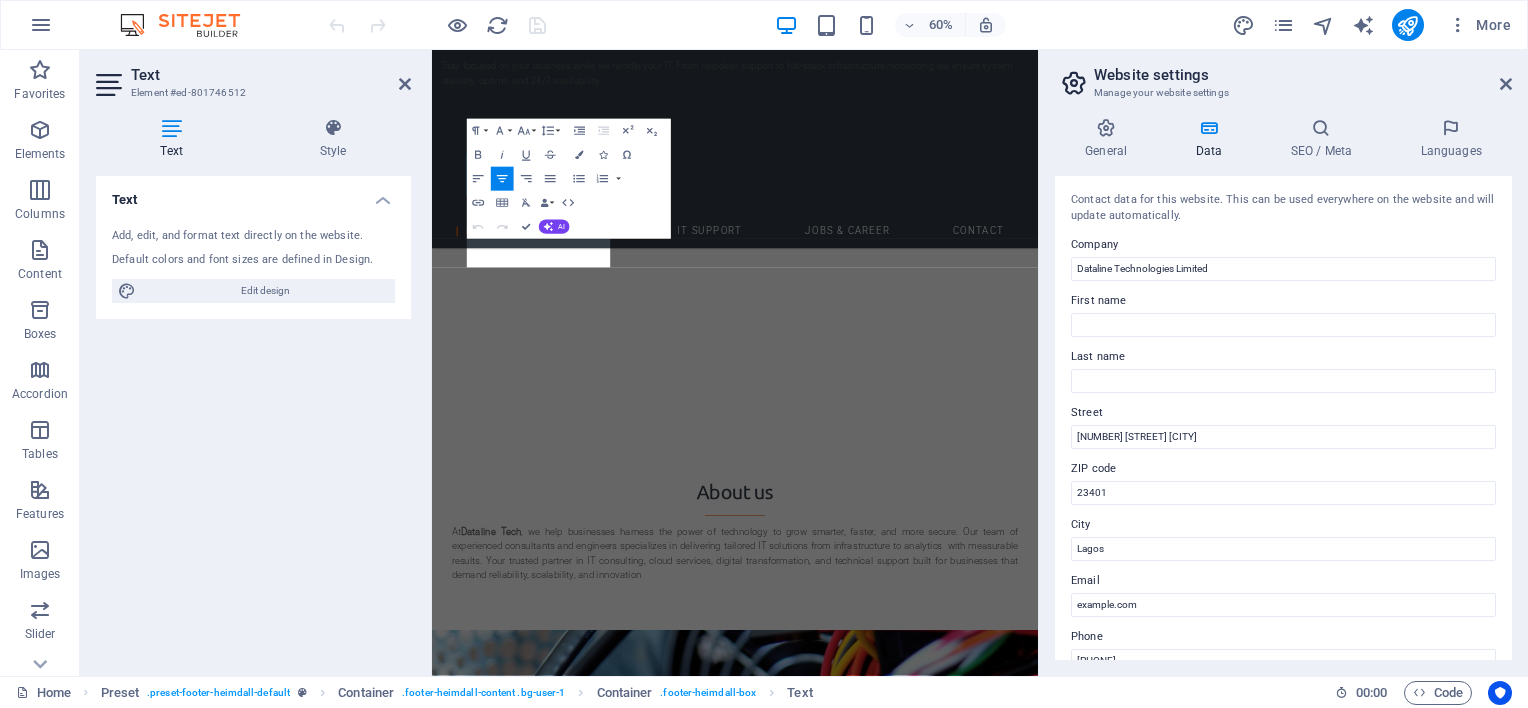 scroll, scrollTop: 2923, scrollLeft: 0, axis: vertical 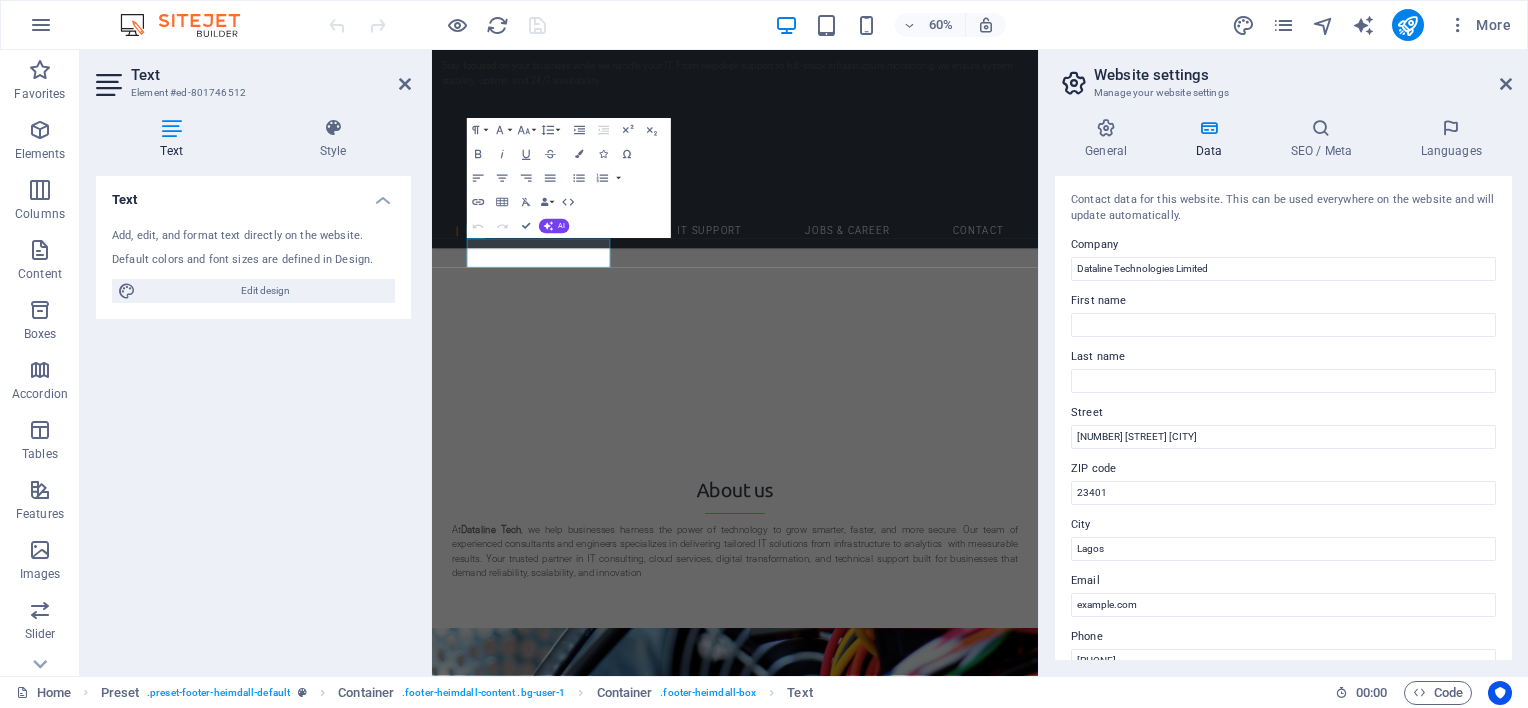 drag, startPoint x: 1504, startPoint y: 356, endPoint x: 1512, endPoint y: 448, distance: 92.34717 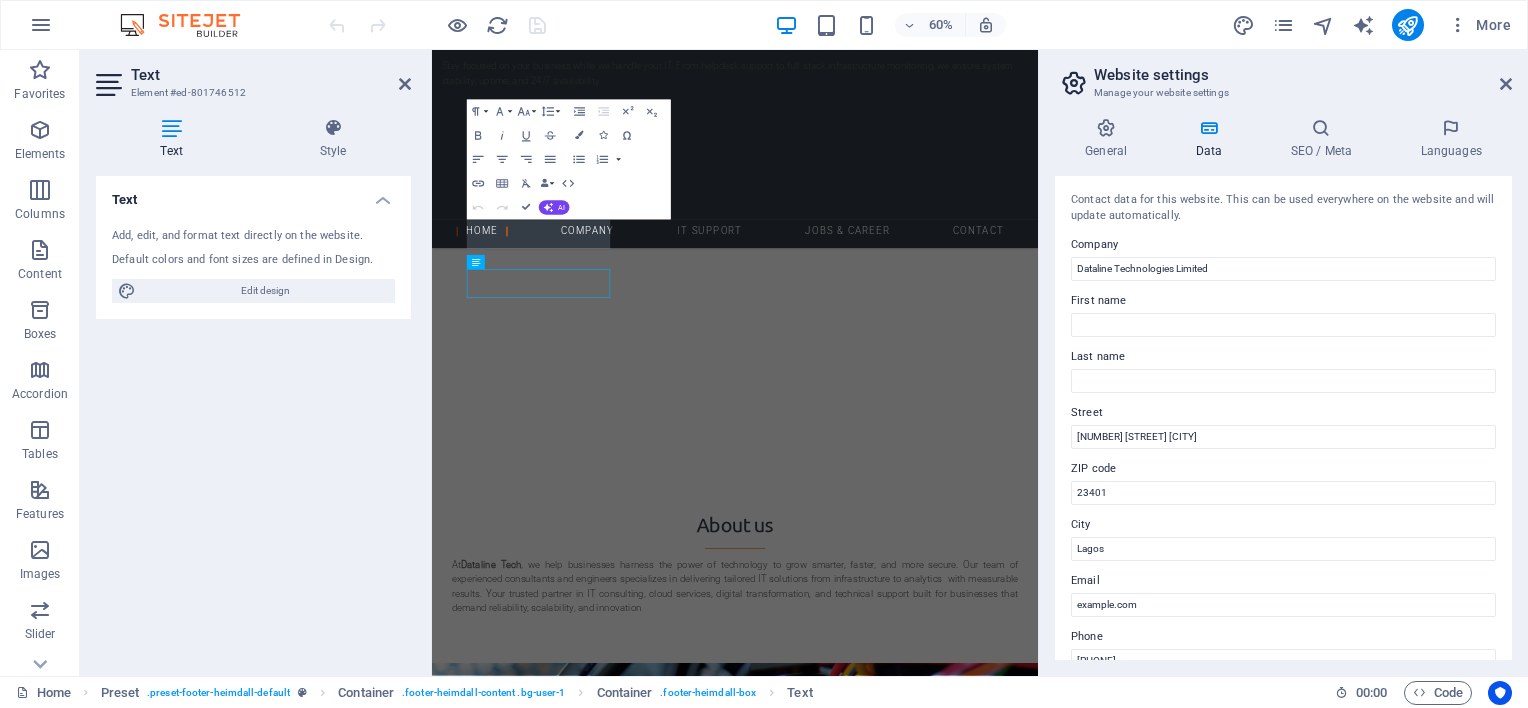 scroll, scrollTop: 2859, scrollLeft: 0, axis: vertical 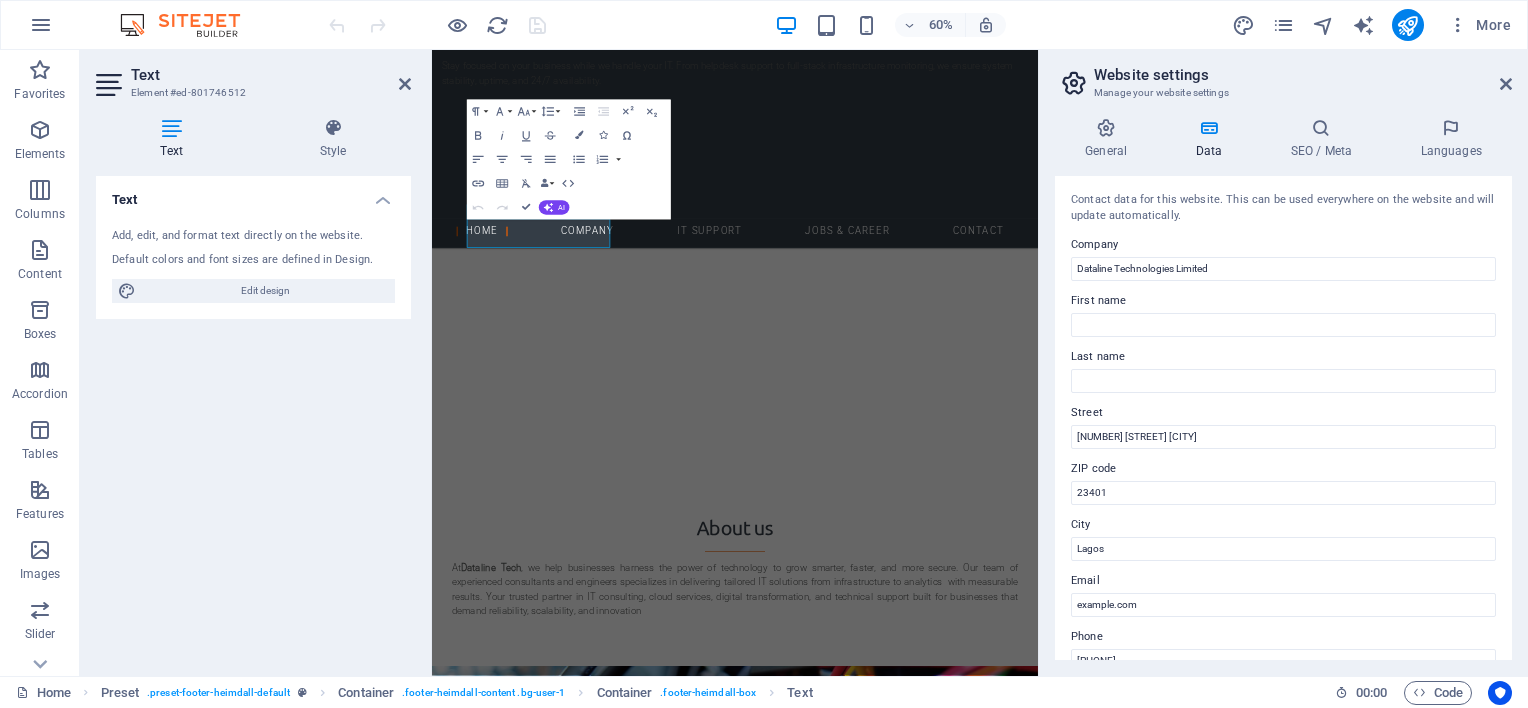 drag, startPoint x: 1512, startPoint y: 391, endPoint x: 1512, endPoint y: 499, distance: 108 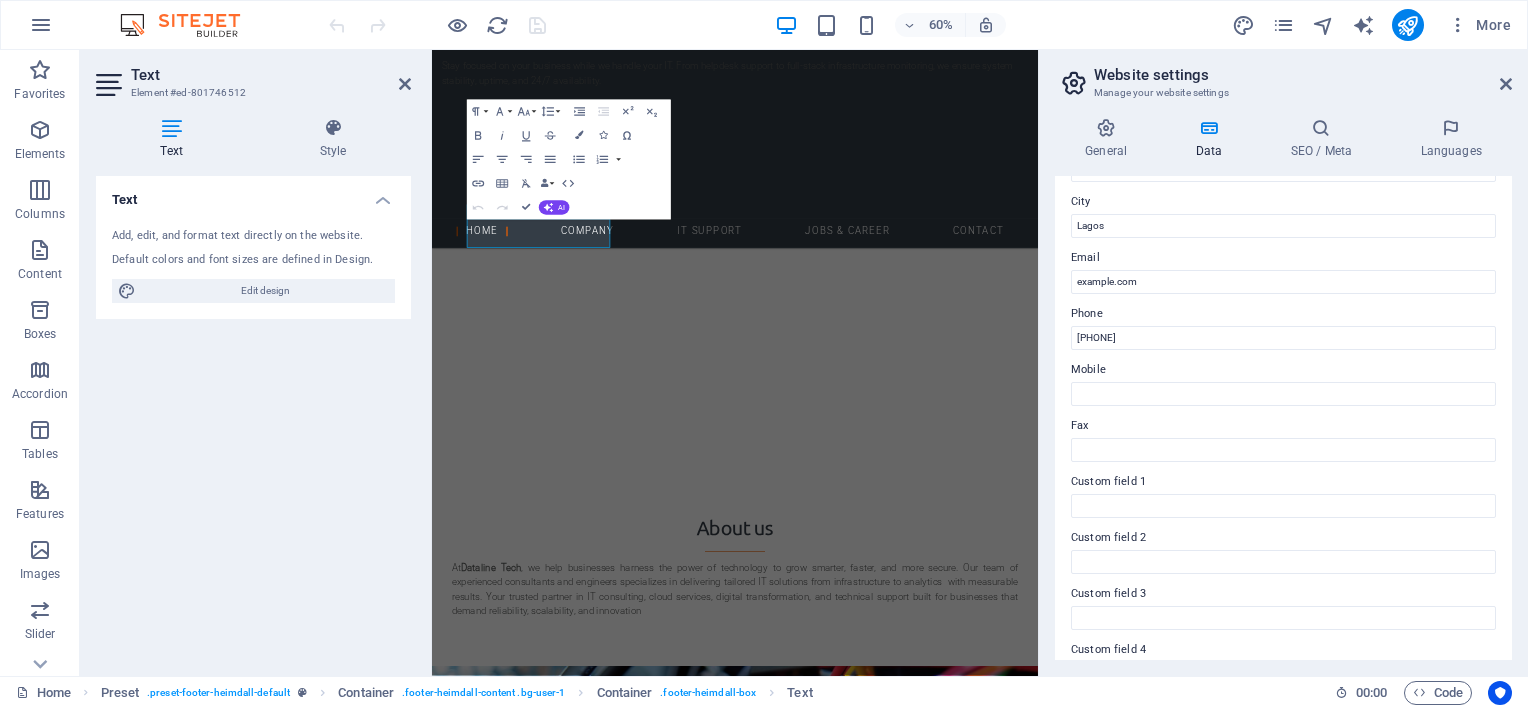 scroll, scrollTop: 376, scrollLeft: 0, axis: vertical 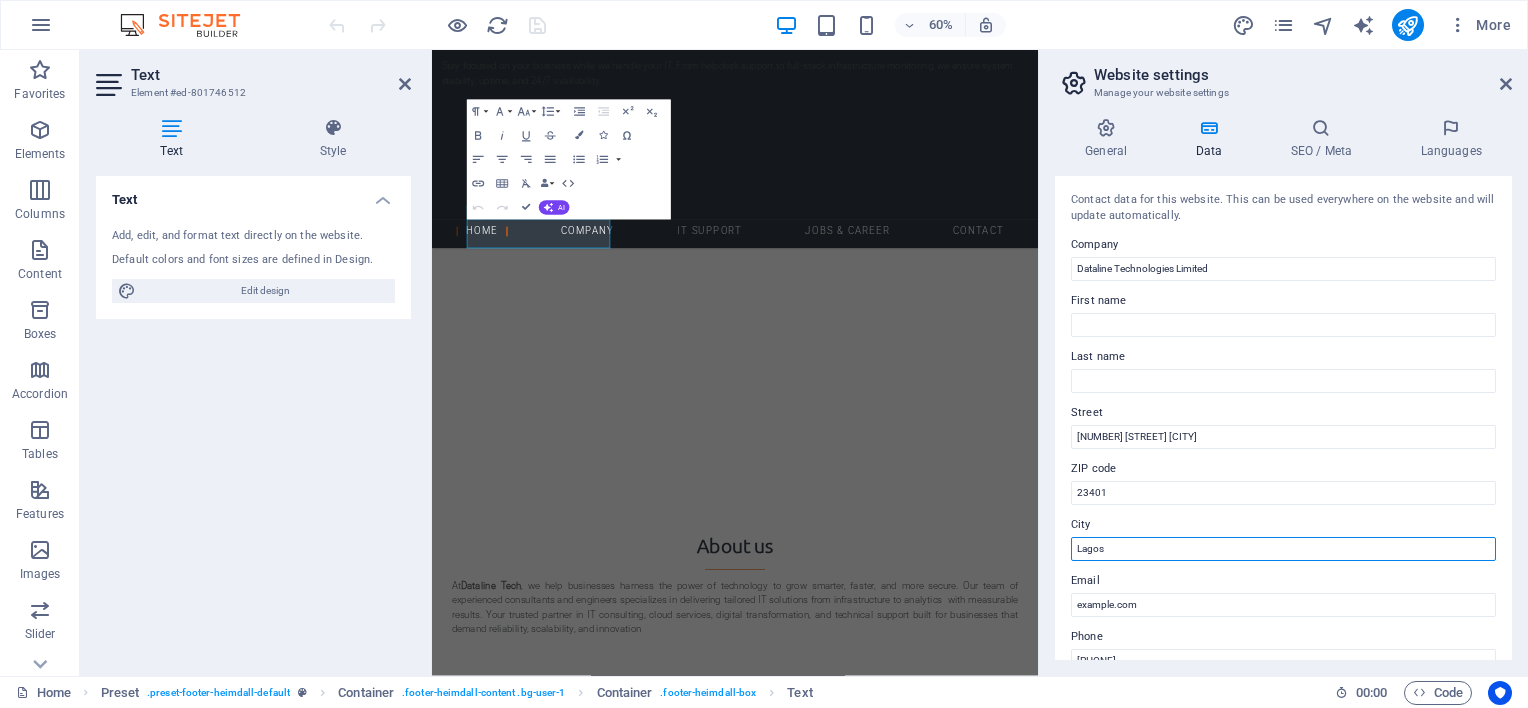 click on "Lagos" at bounding box center (1283, 549) 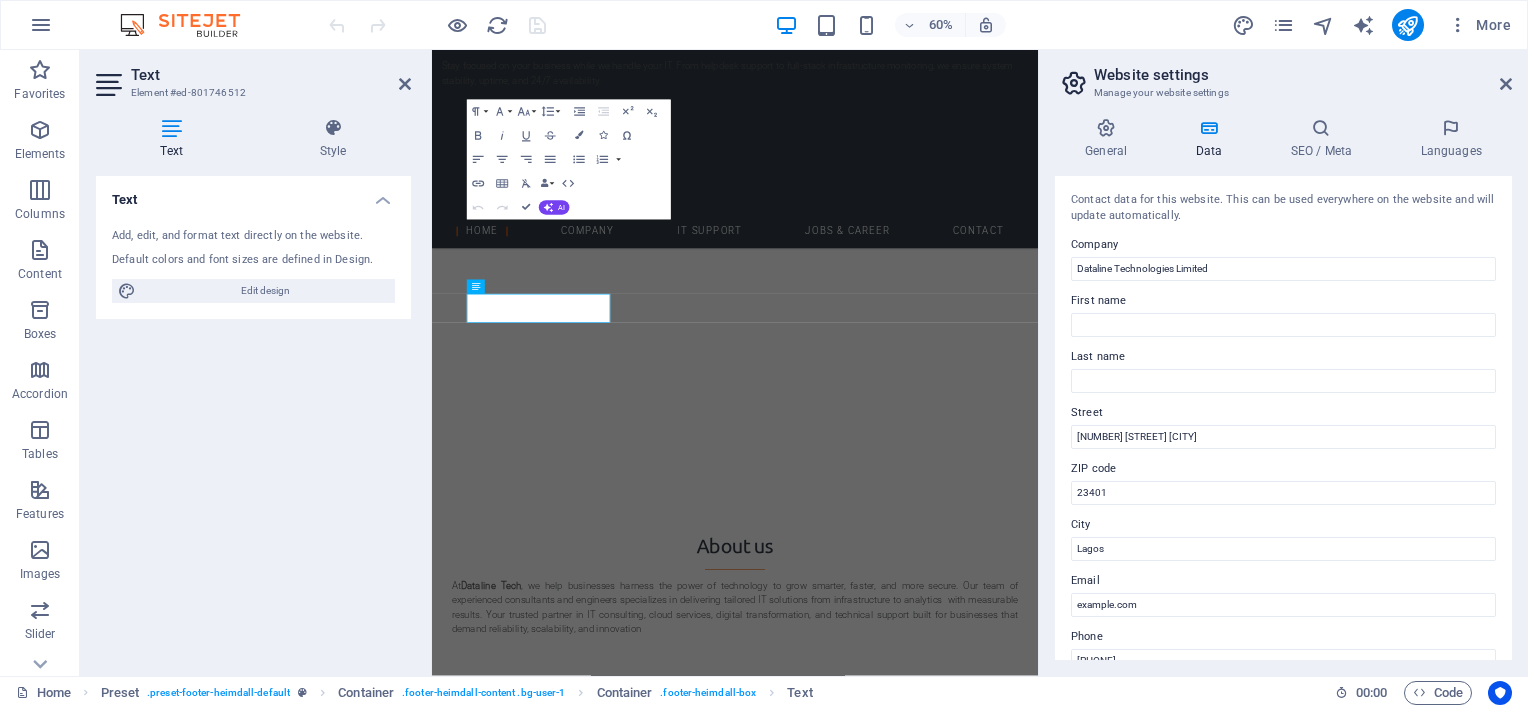 click on "Text Add, edit, and format text directly on the website. Default colors and font sizes are defined in Design. Edit design Alignment Left aligned Centered Right aligned" at bounding box center (253, 418) 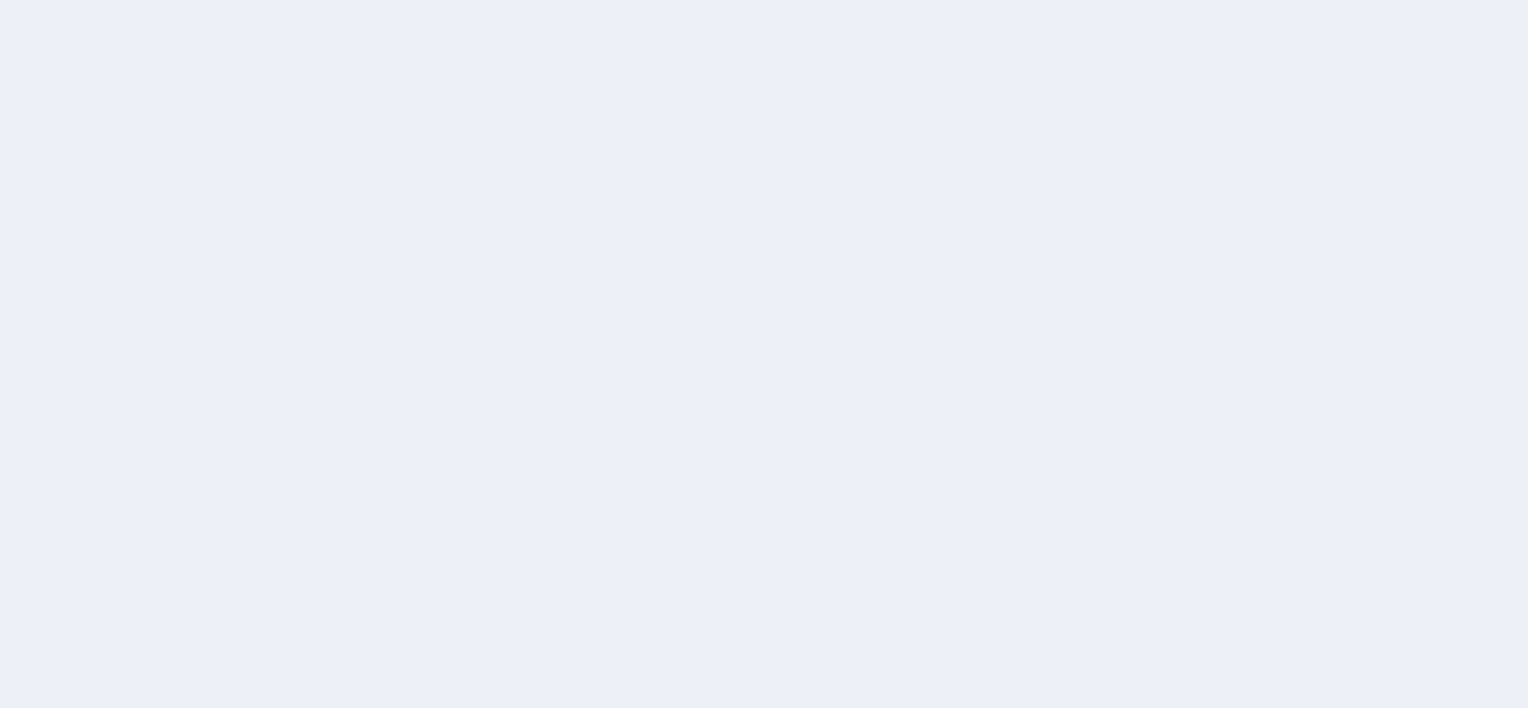 scroll, scrollTop: 0, scrollLeft: 0, axis: both 